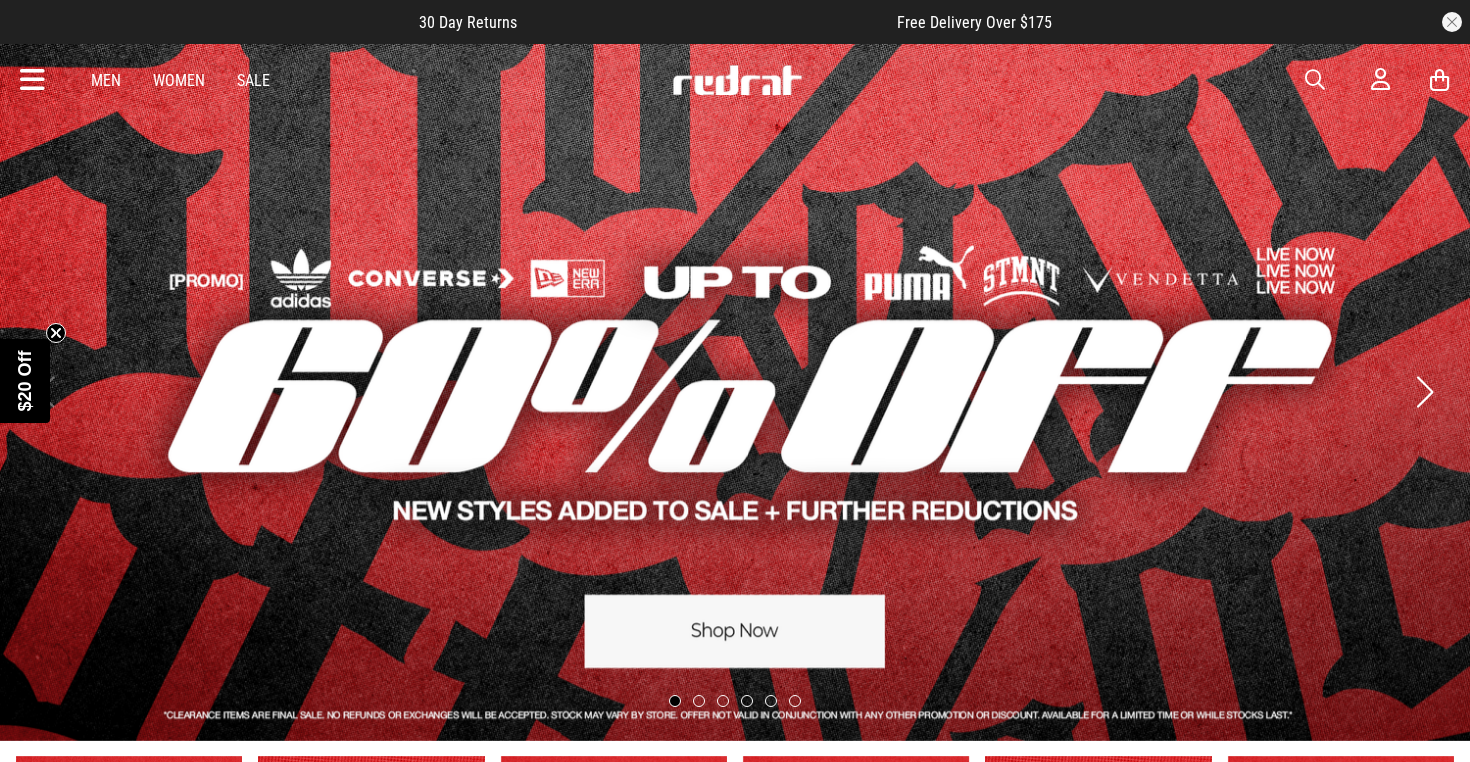 scroll, scrollTop: 0, scrollLeft: 0, axis: both 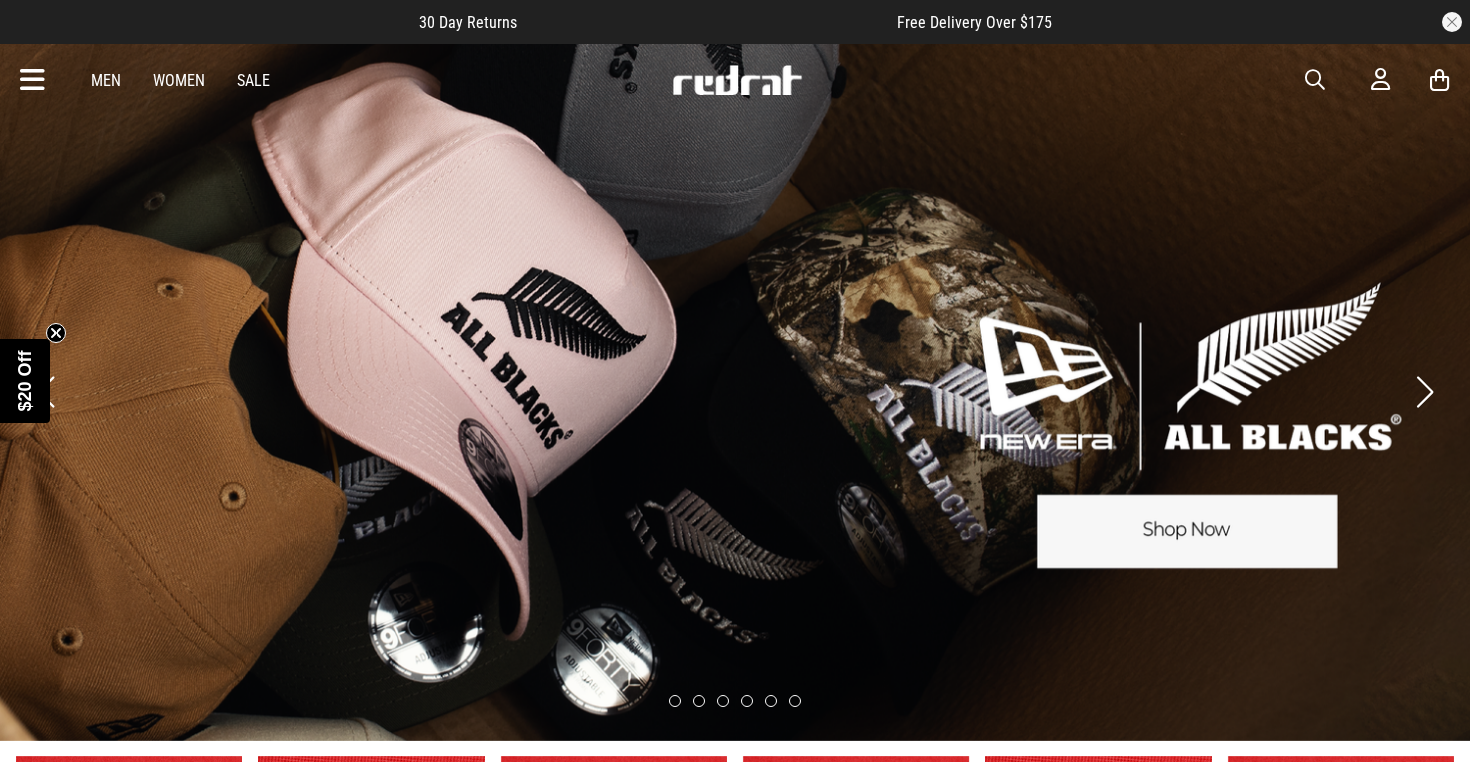 click at bounding box center [45, 392] 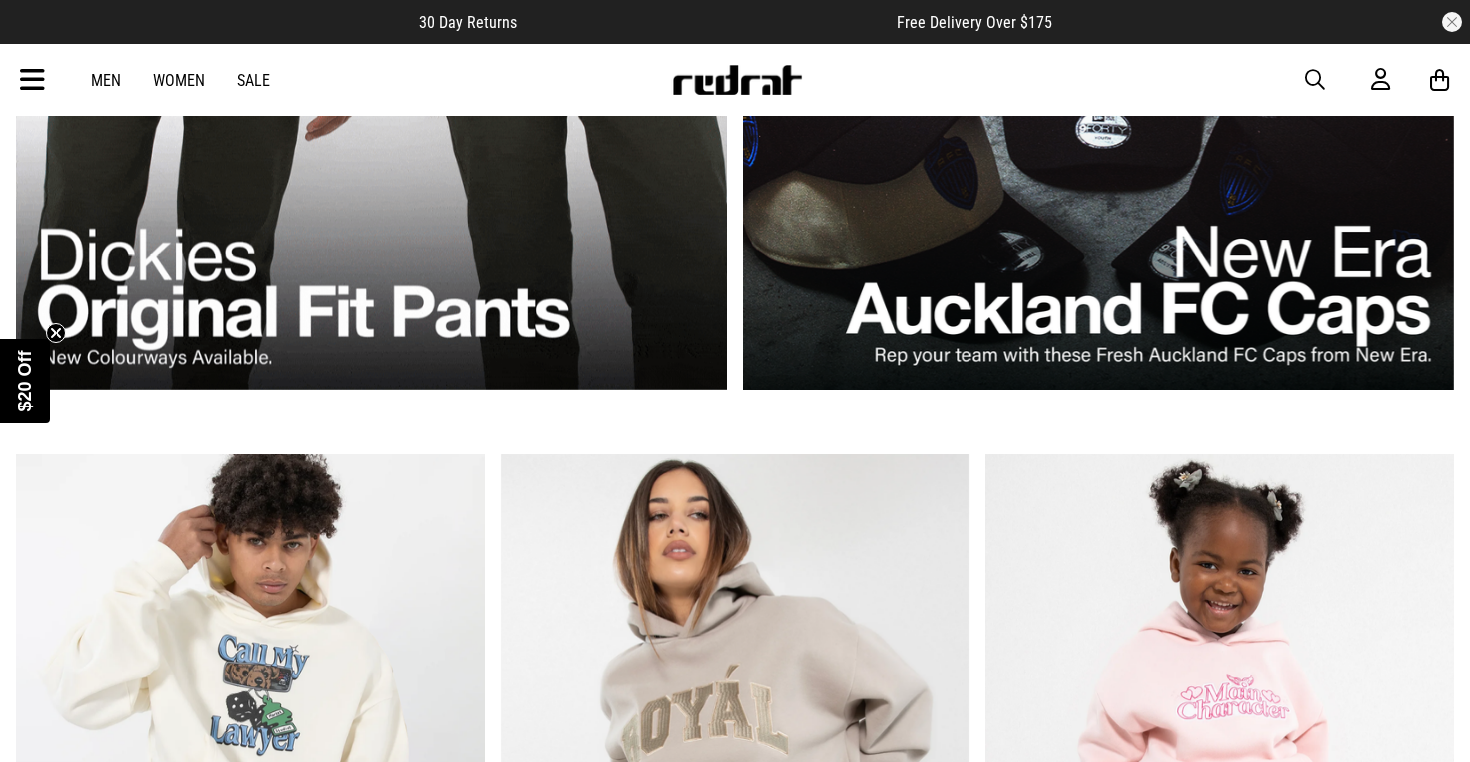 scroll, scrollTop: 1359, scrollLeft: 0, axis: vertical 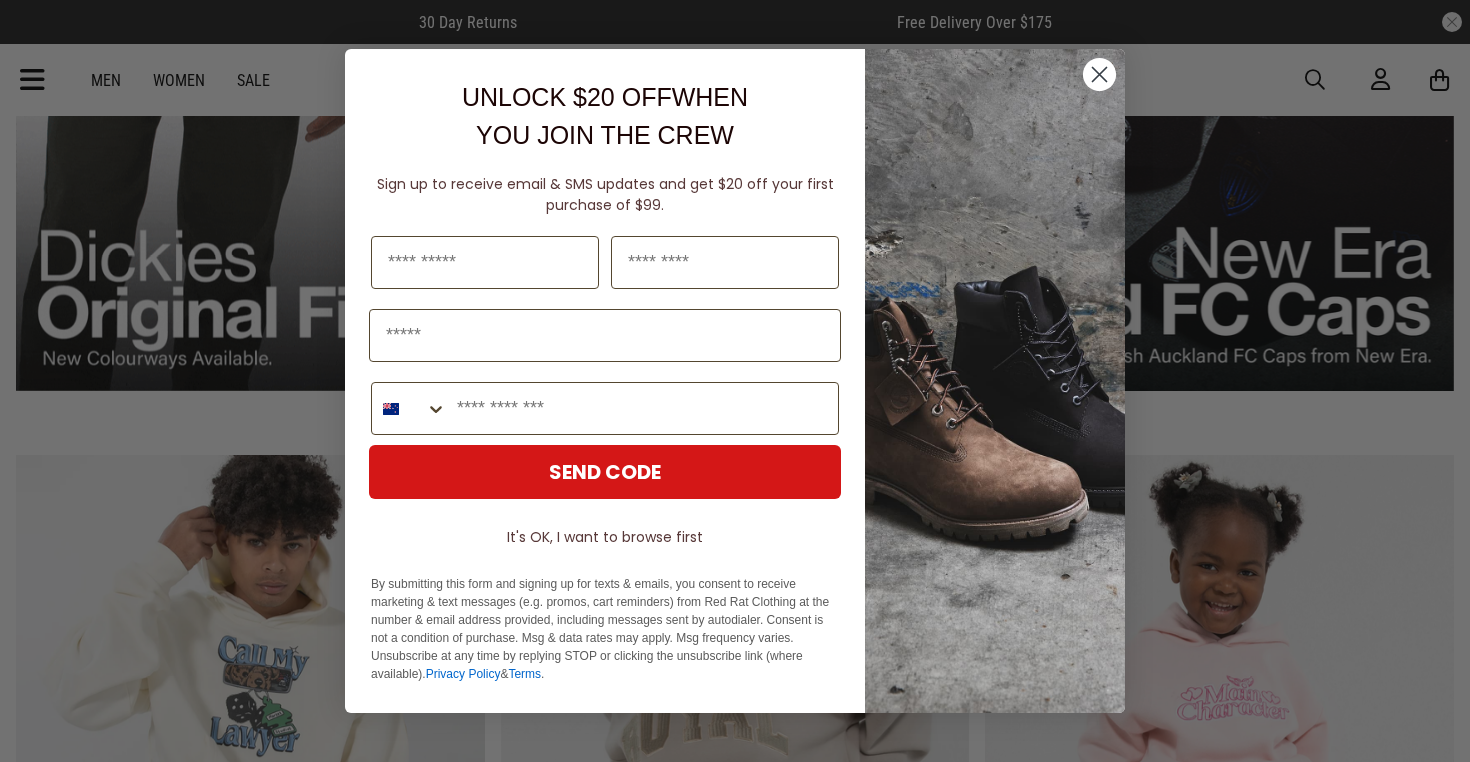 click 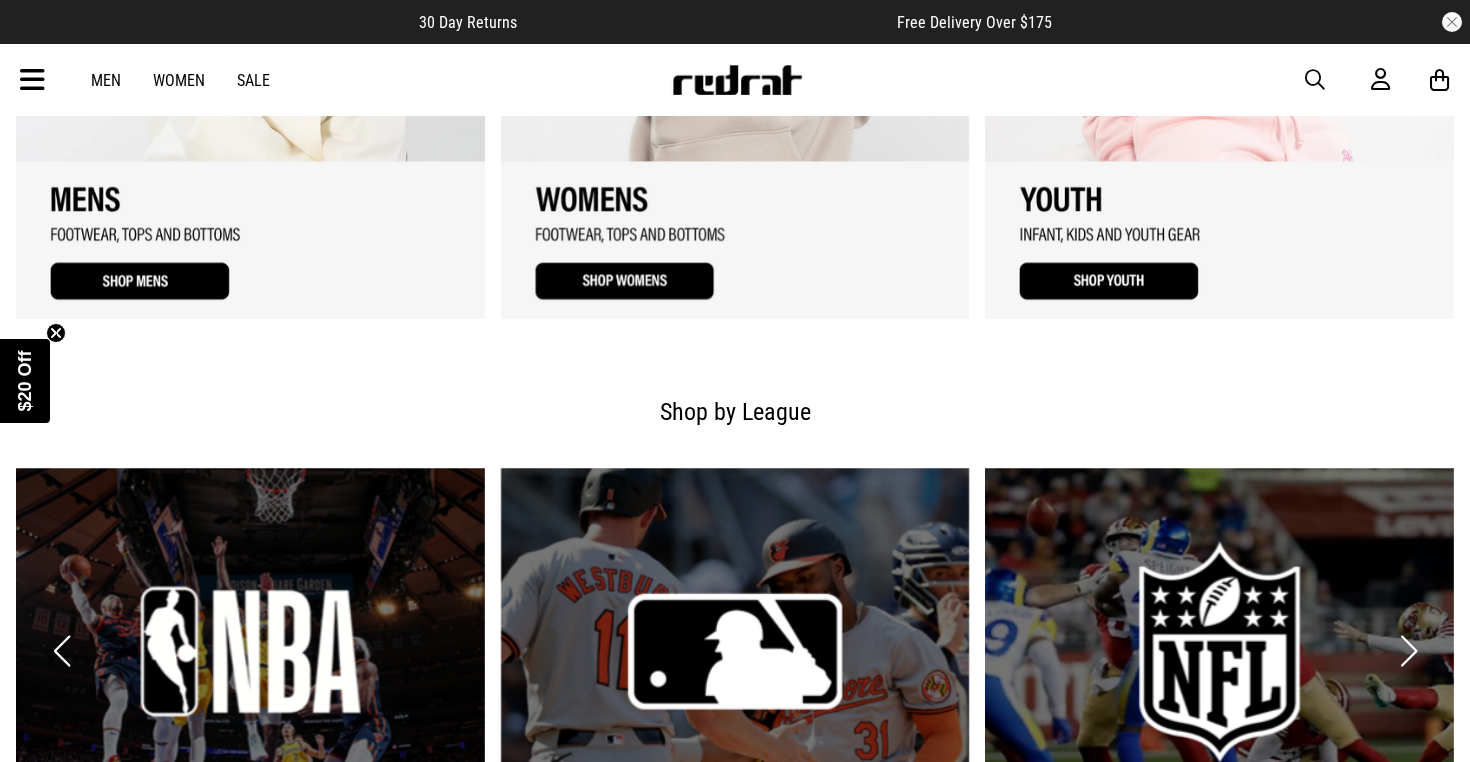 scroll, scrollTop: 2041, scrollLeft: 0, axis: vertical 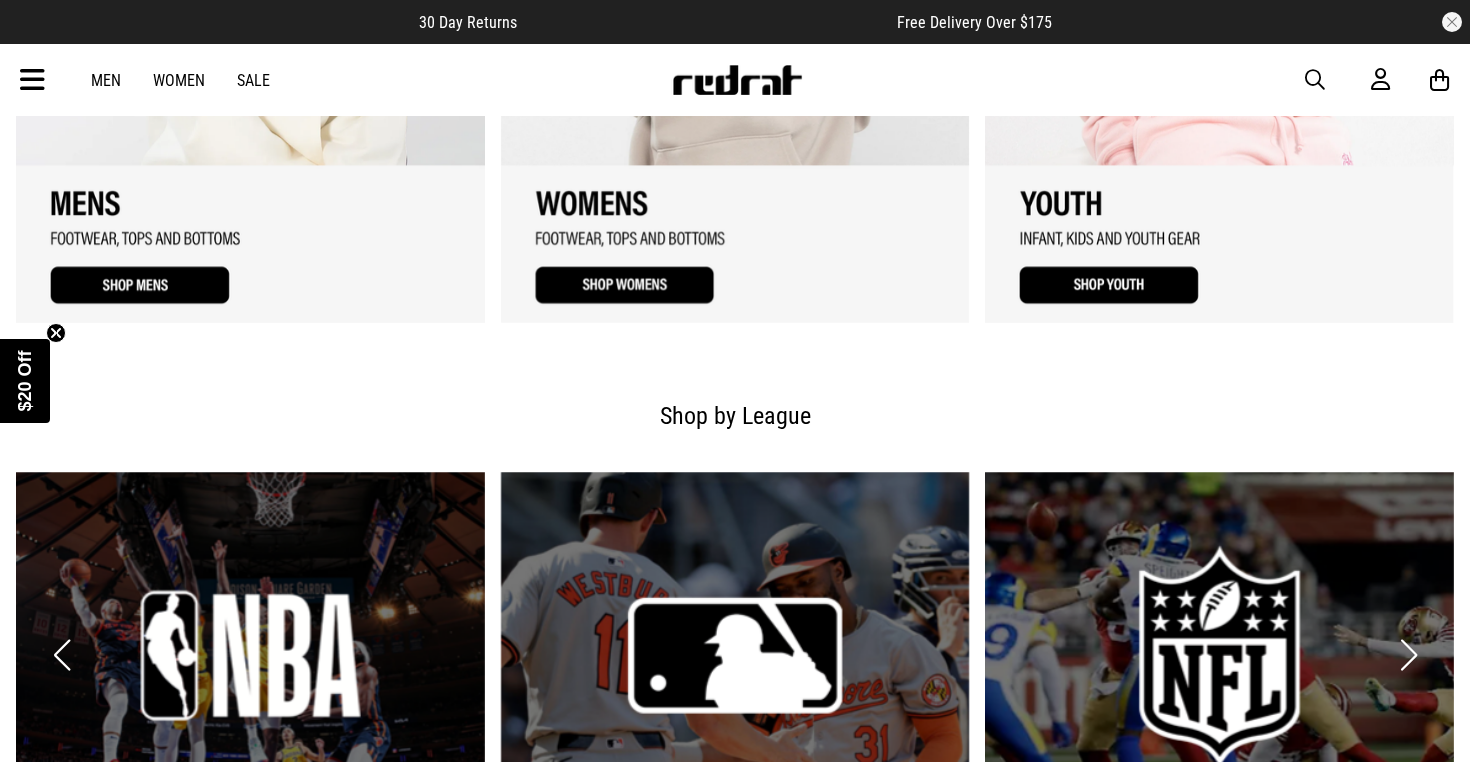 click at bounding box center [32, 80] 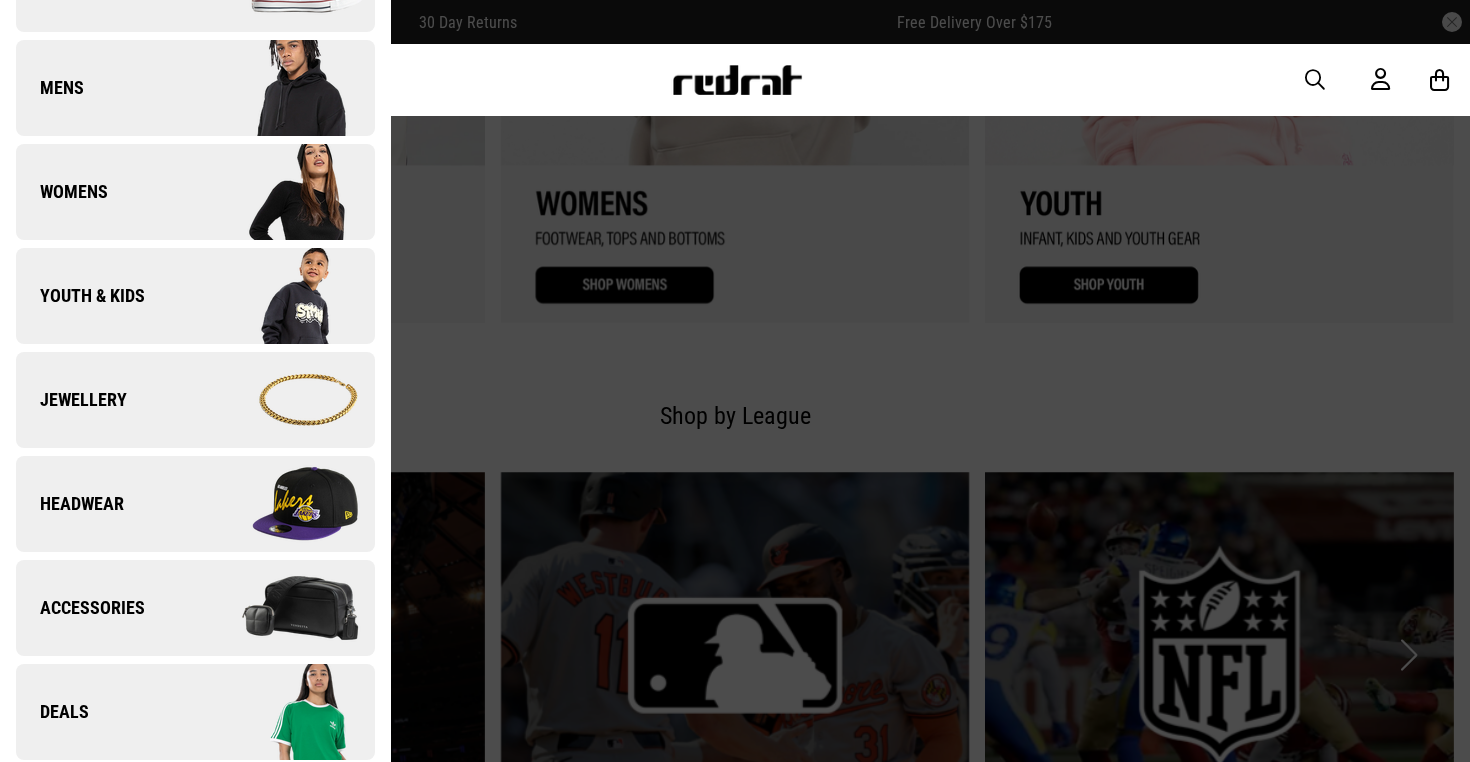 scroll, scrollTop: 365, scrollLeft: 0, axis: vertical 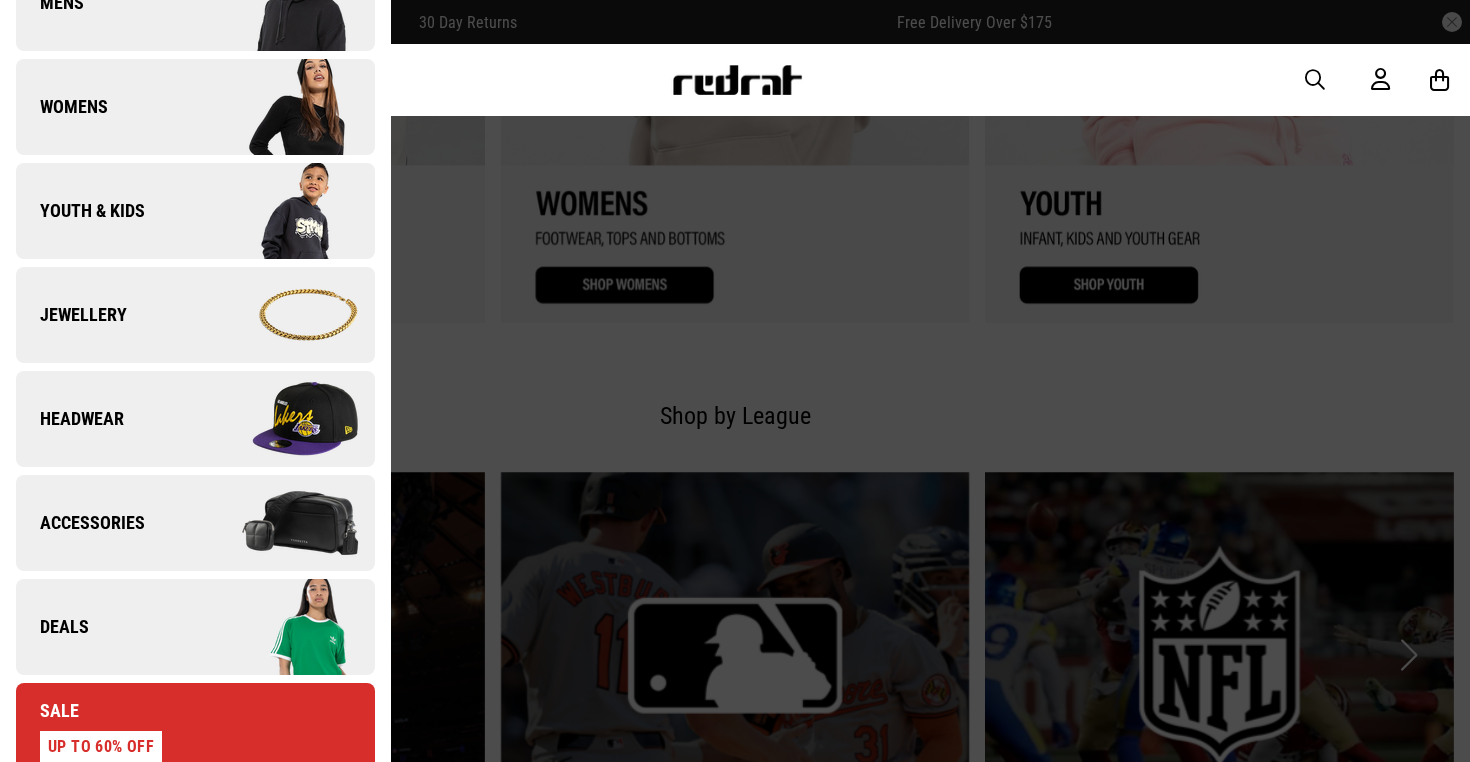 click on "Headwear" at bounding box center (70, 419) 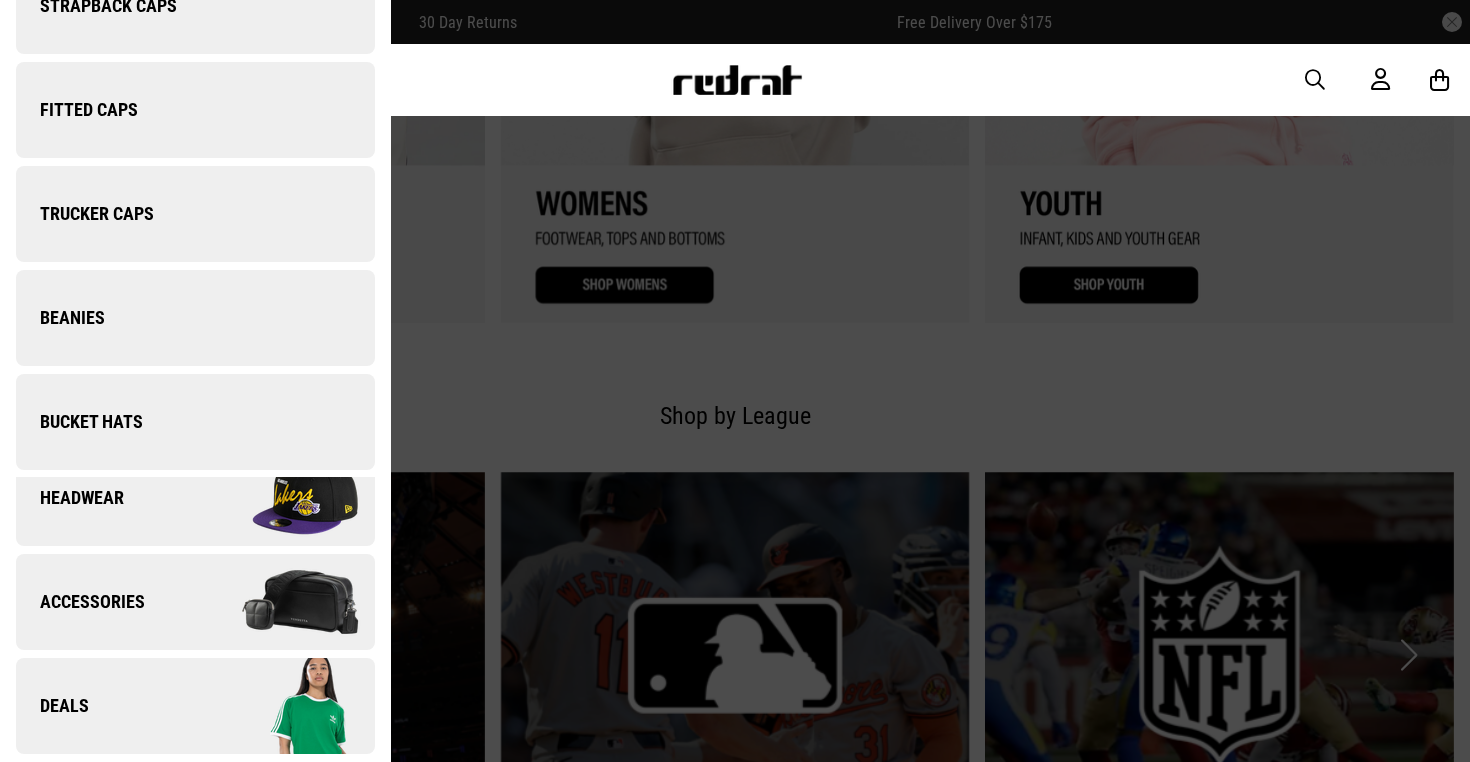 scroll, scrollTop: 0, scrollLeft: 0, axis: both 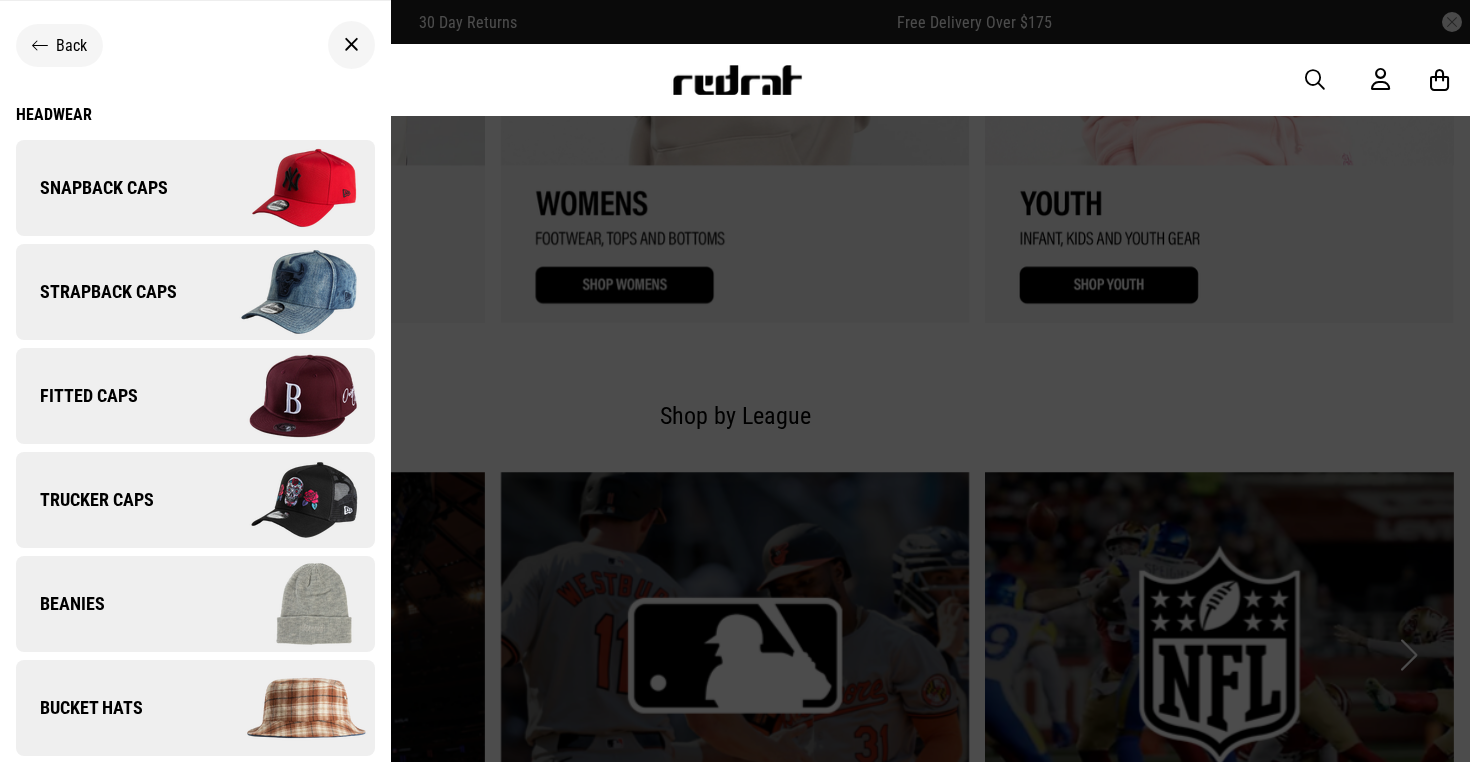 click on "Fitted Caps" at bounding box center (195, 396) 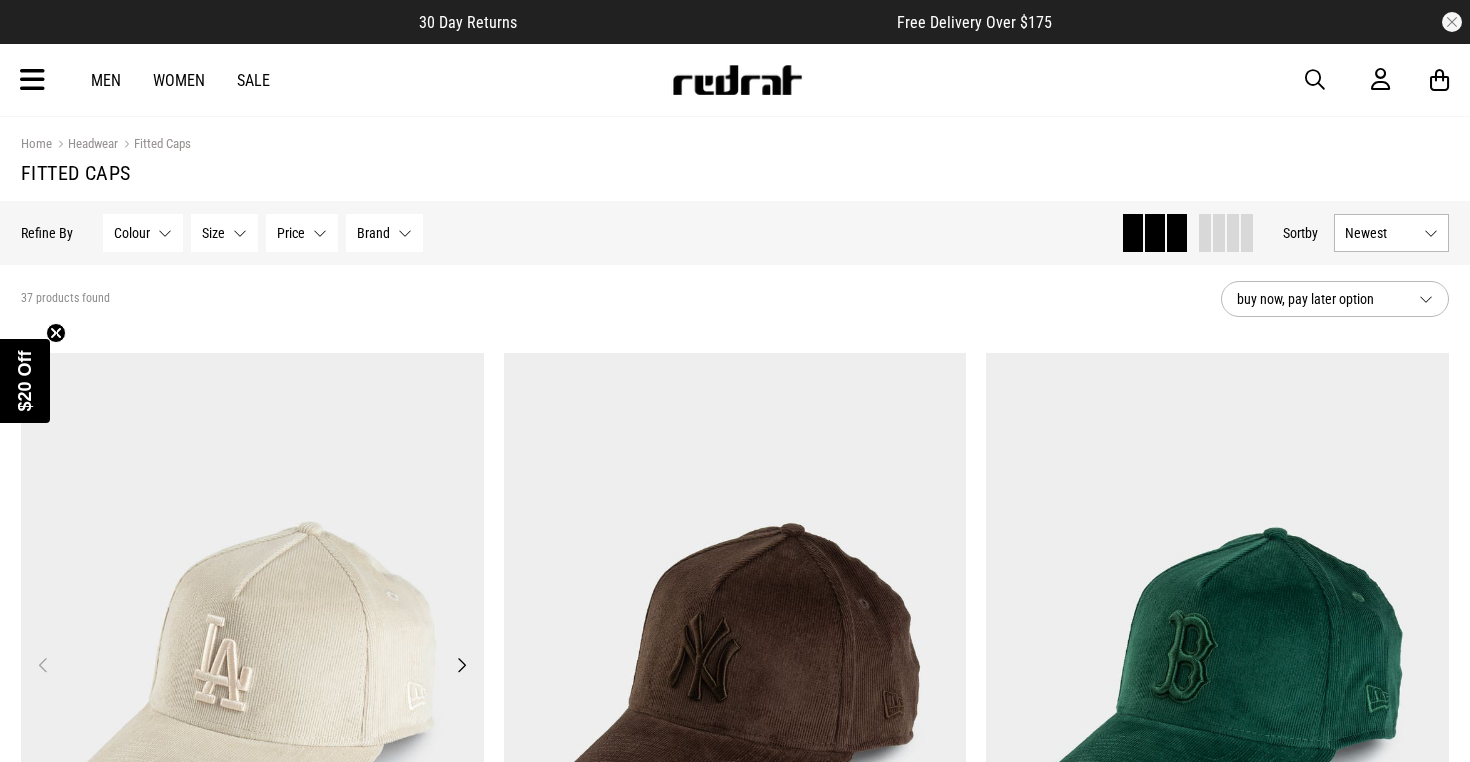 scroll, scrollTop: 0, scrollLeft: 0, axis: both 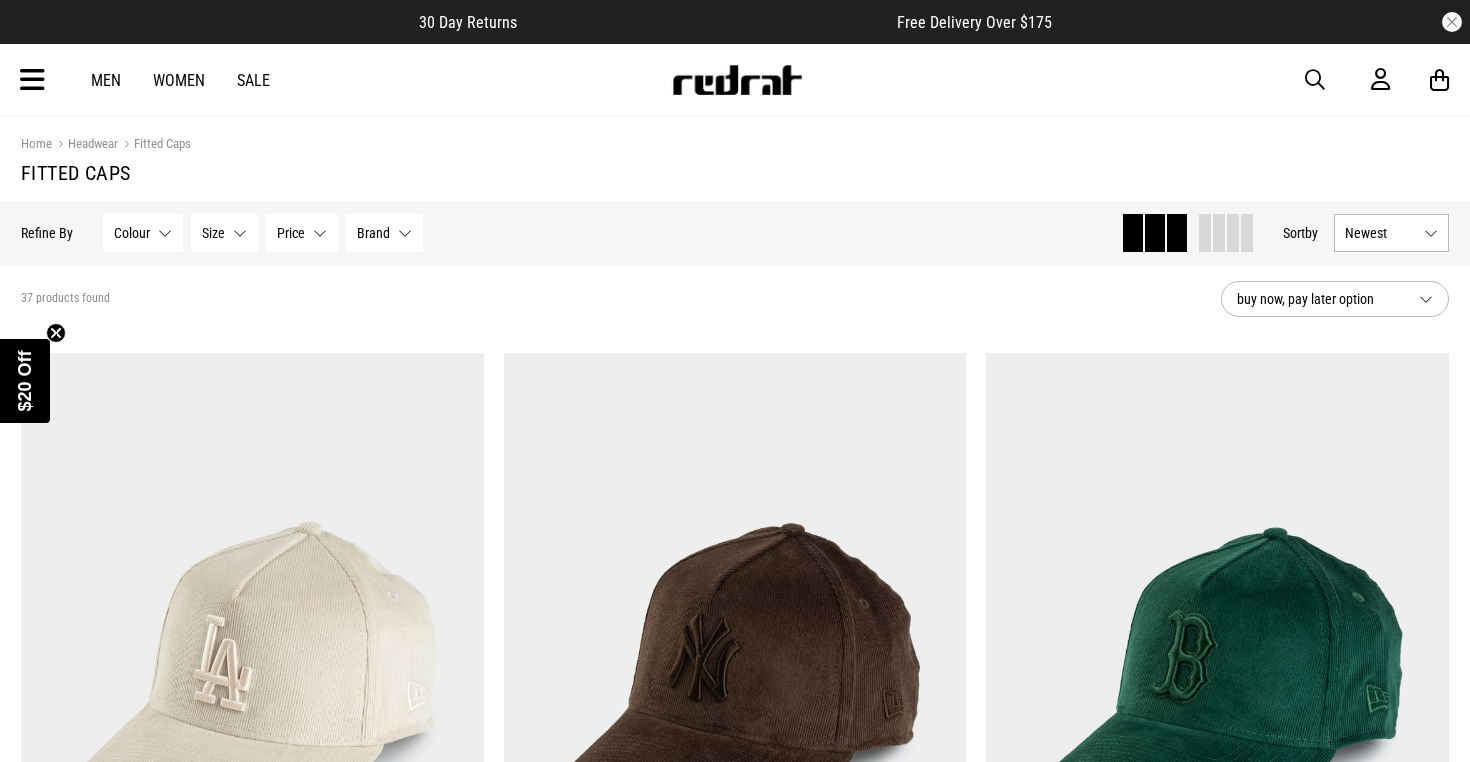 click on "Size  None selected" at bounding box center [224, 233] 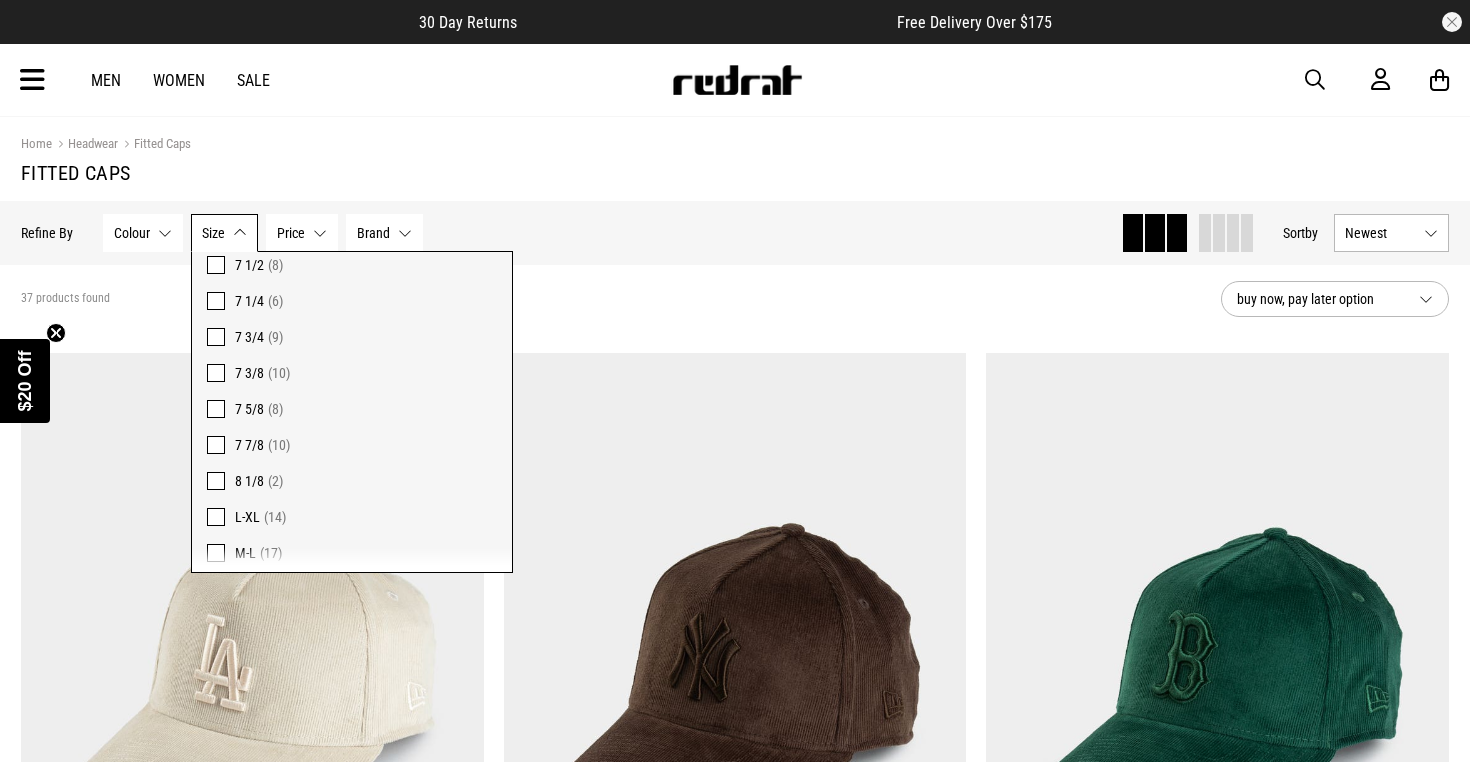 scroll, scrollTop: 293, scrollLeft: 0, axis: vertical 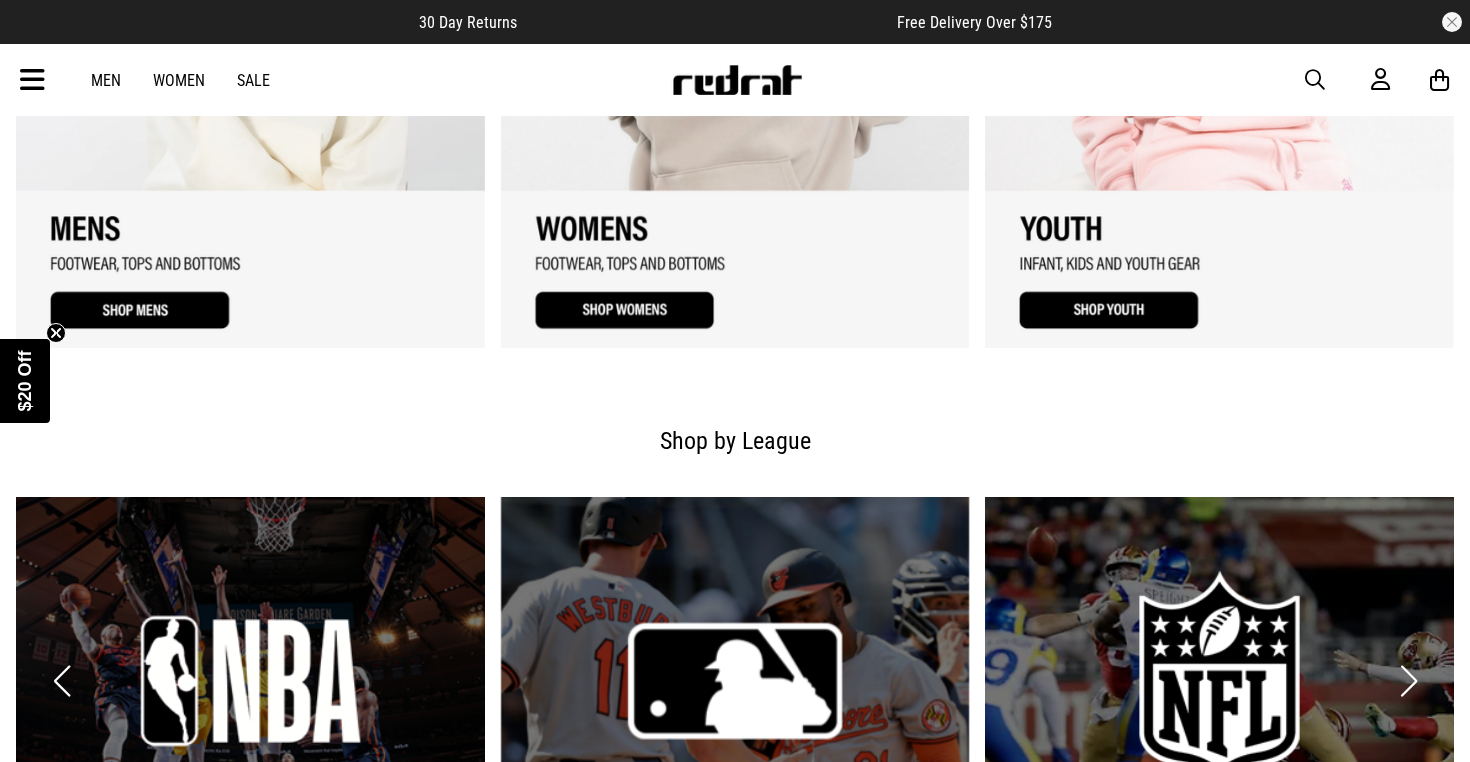 click at bounding box center (32, 80) 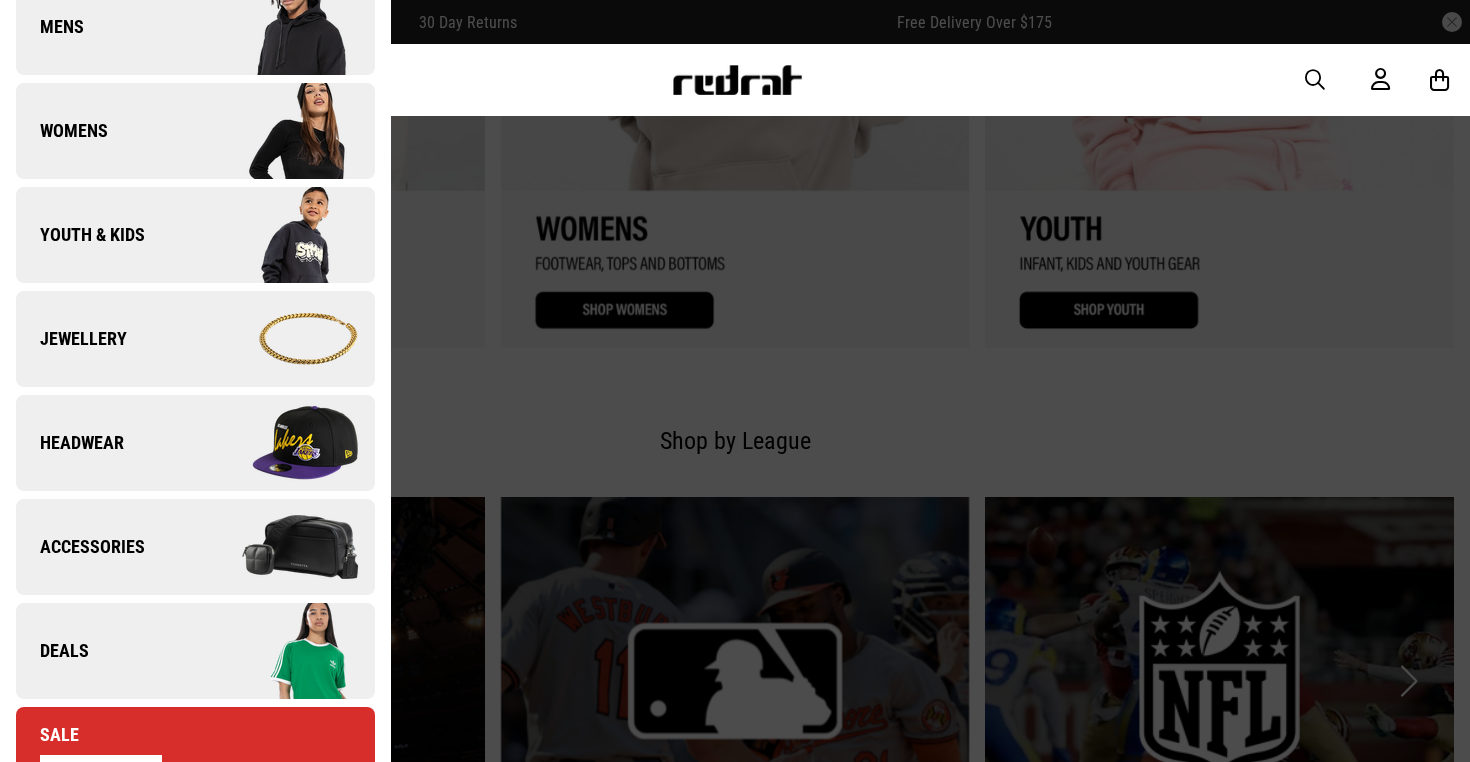 scroll, scrollTop: 358, scrollLeft: 0, axis: vertical 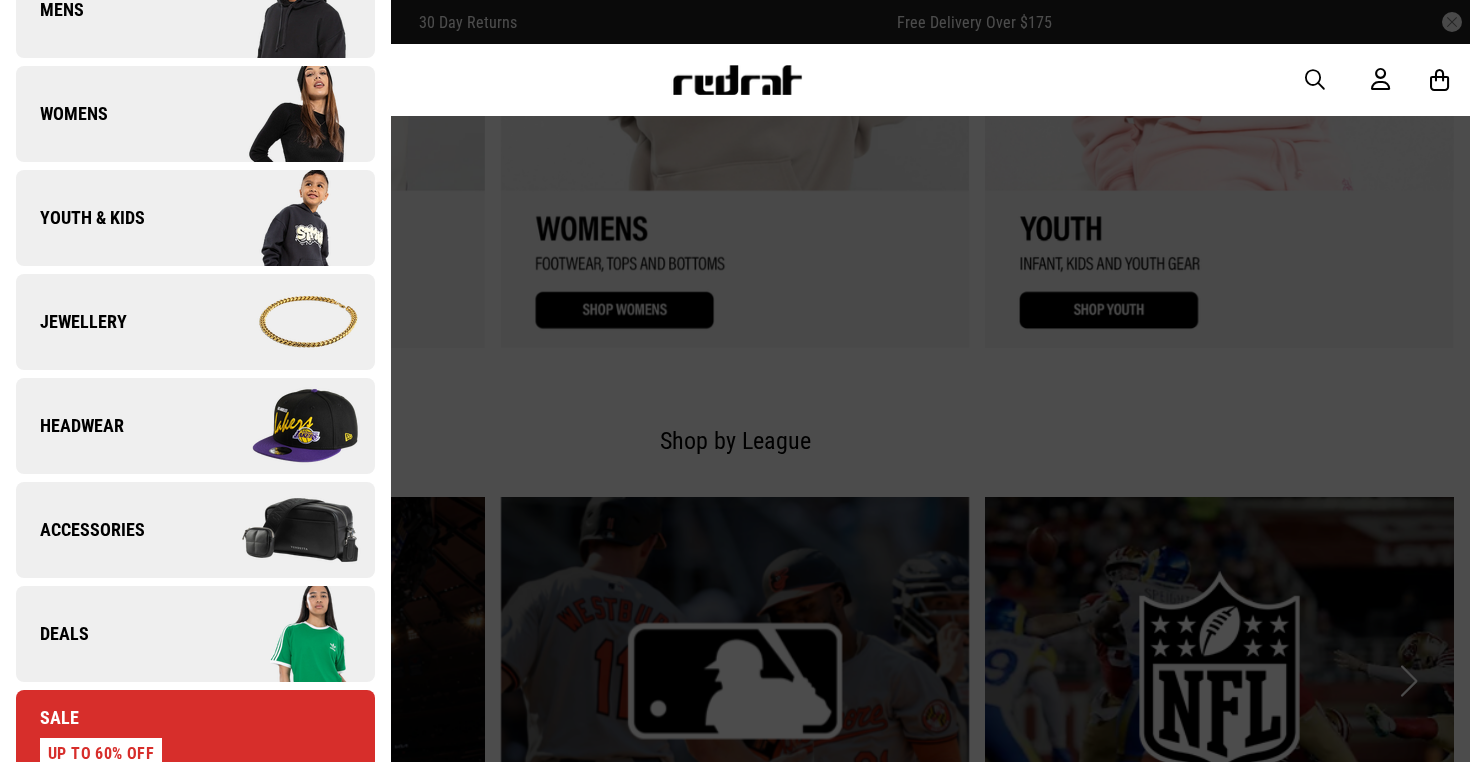 click on "Headwear" at bounding box center (195, 426) 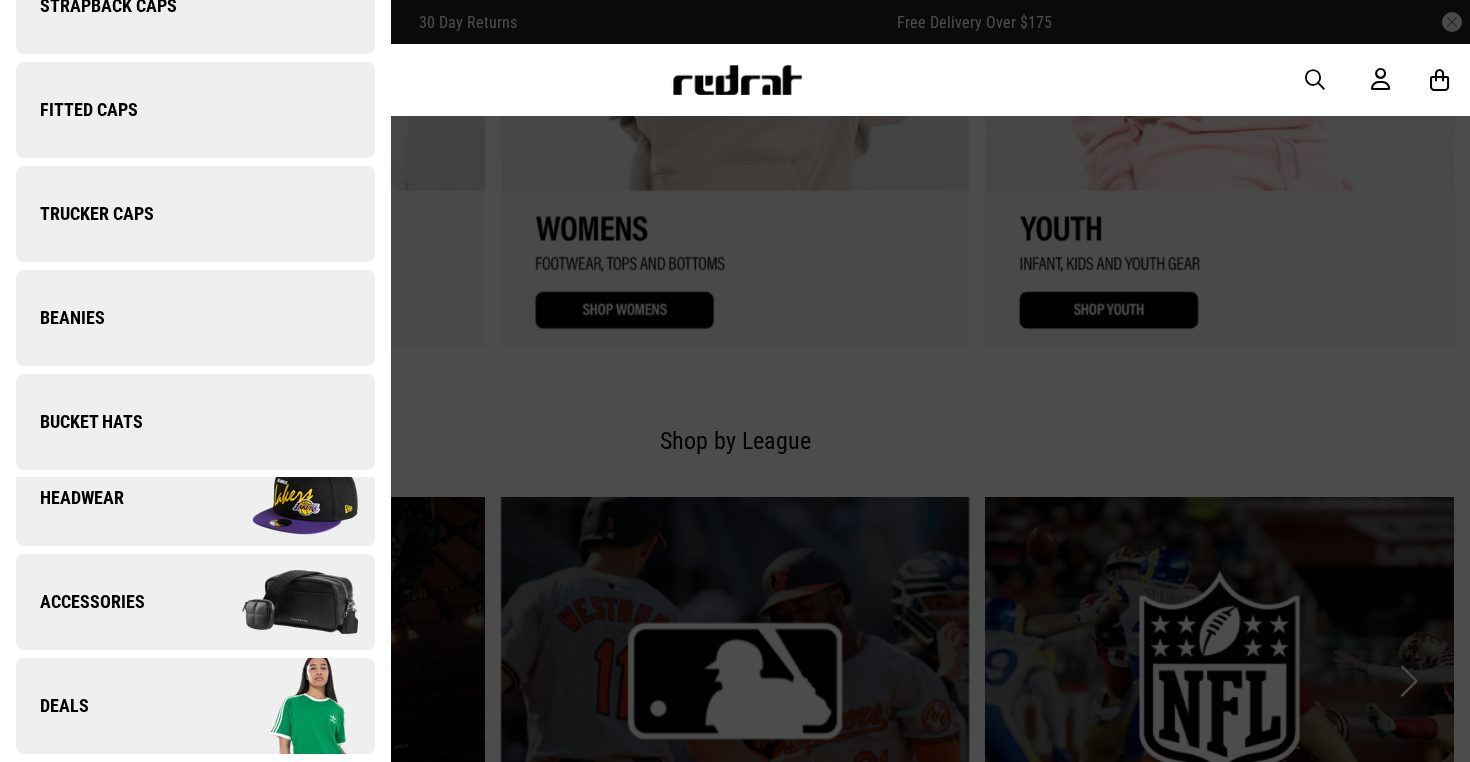 scroll, scrollTop: 0, scrollLeft: 0, axis: both 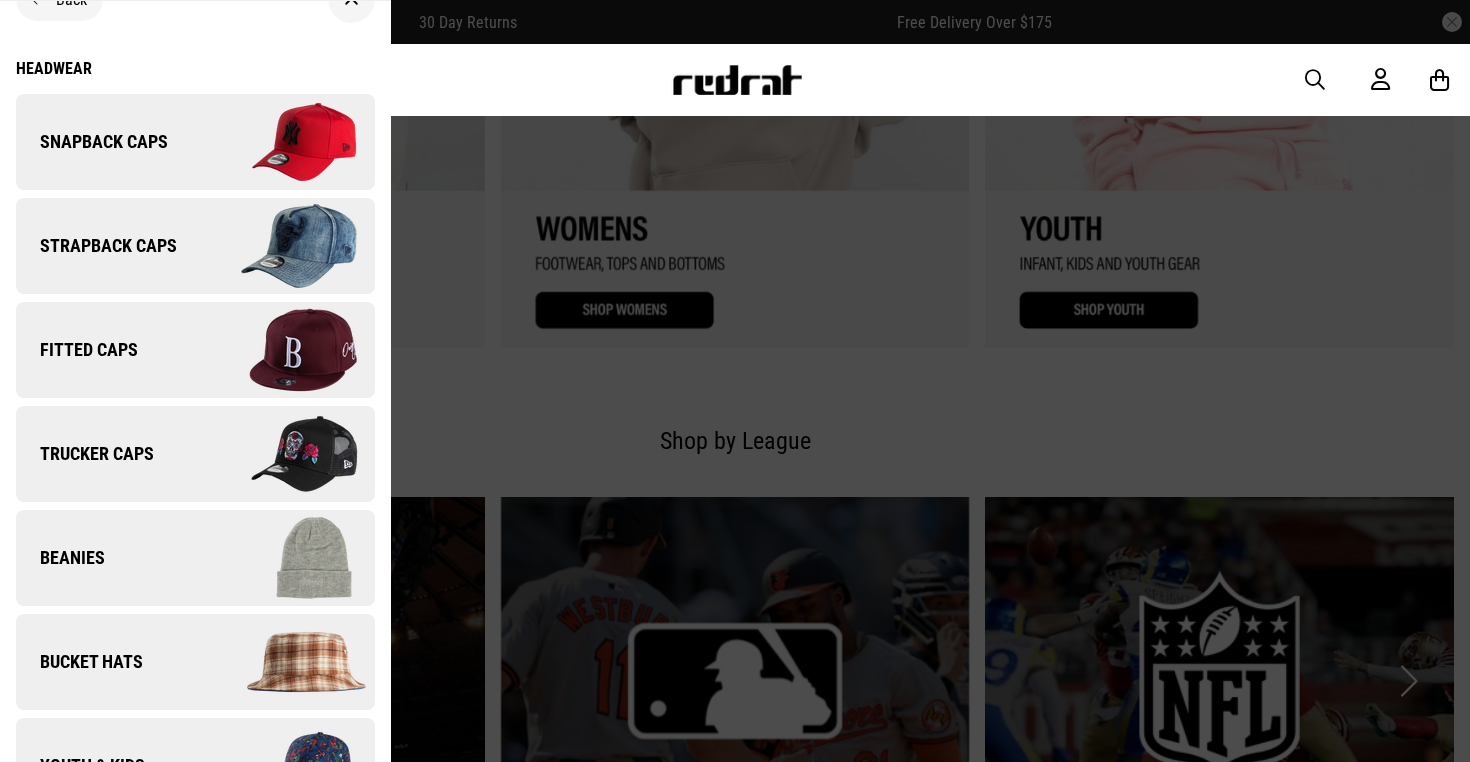 click on "Trucker Caps" at bounding box center (195, 454) 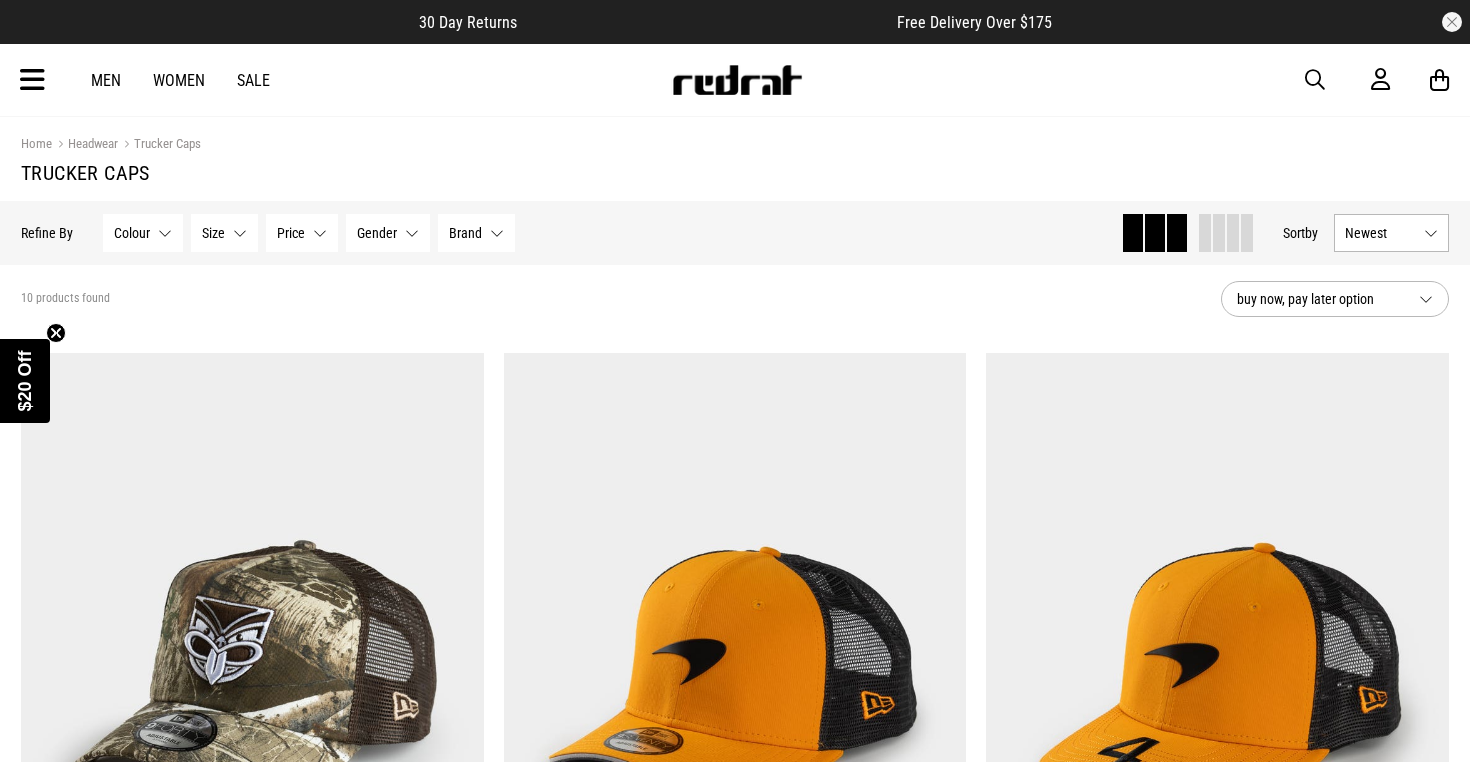 scroll, scrollTop: 0, scrollLeft: 0, axis: both 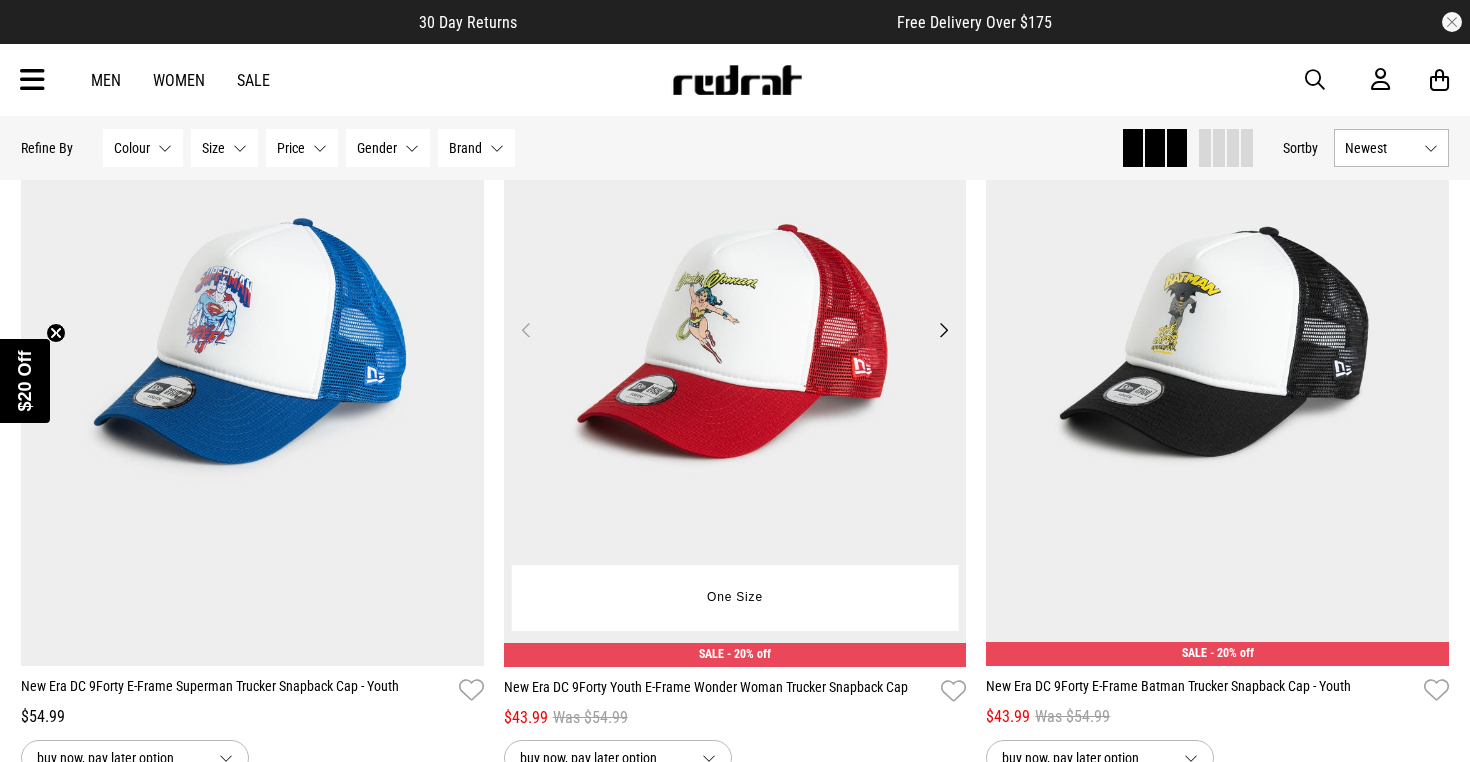 click on "Next" at bounding box center (943, 330) 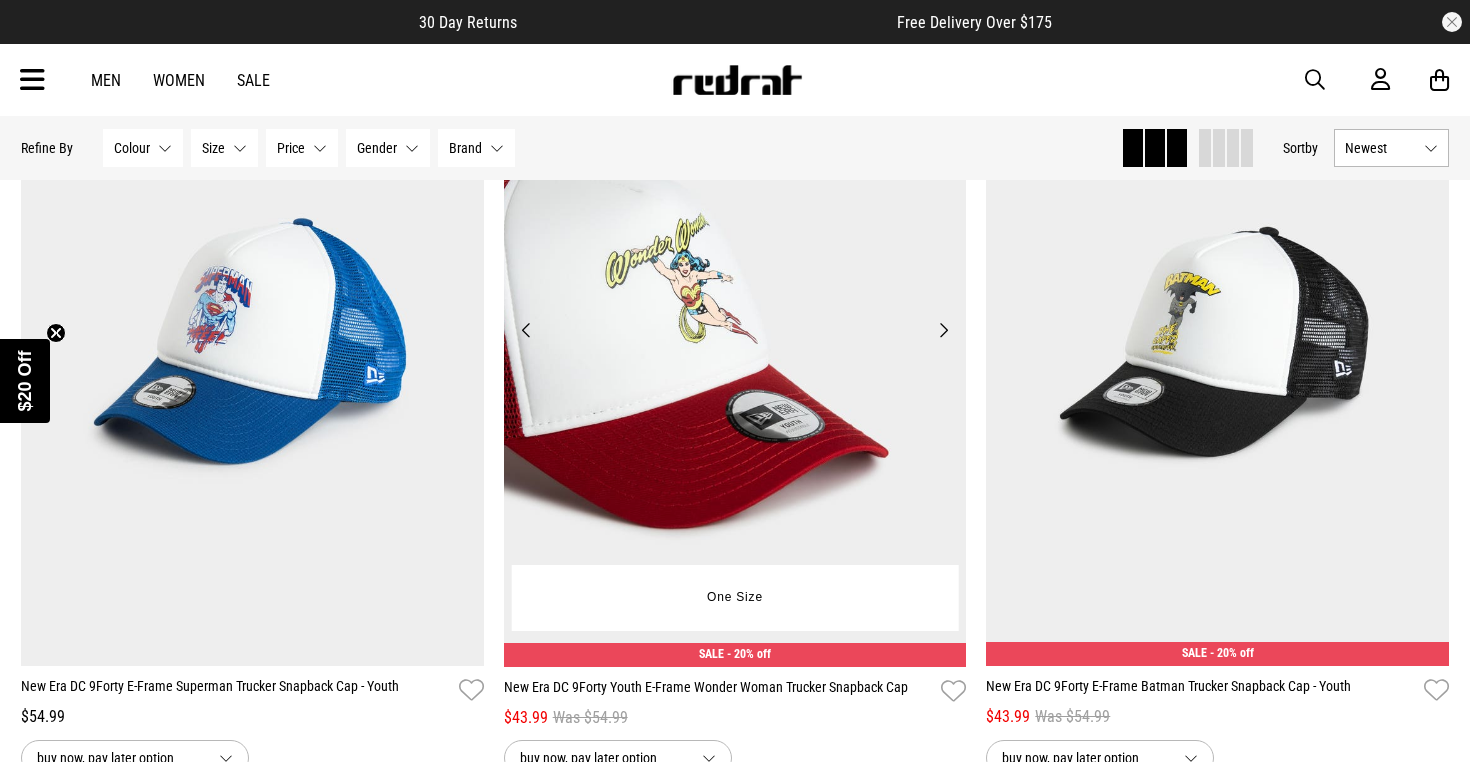 click on "Next" at bounding box center (943, 330) 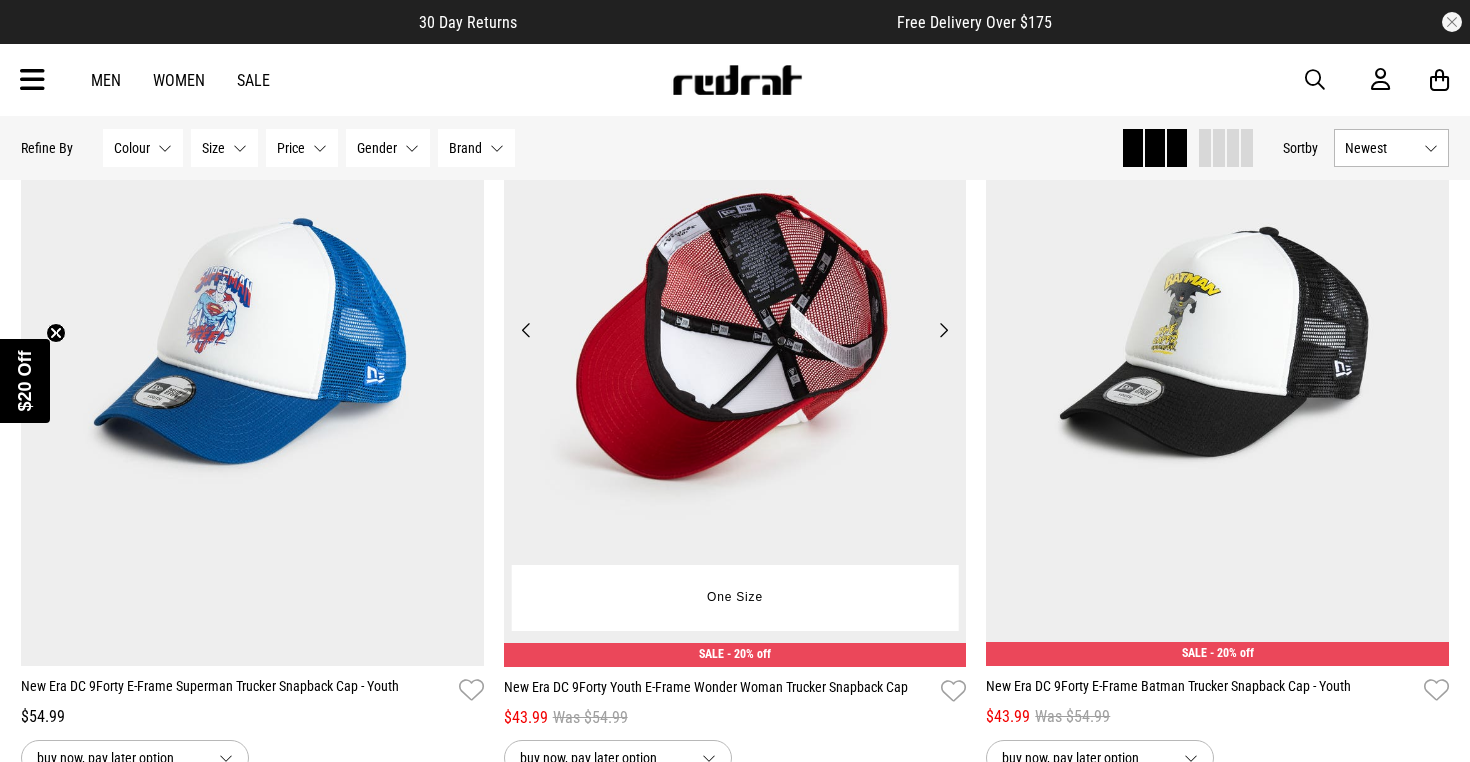 click on "Next" at bounding box center [943, 330] 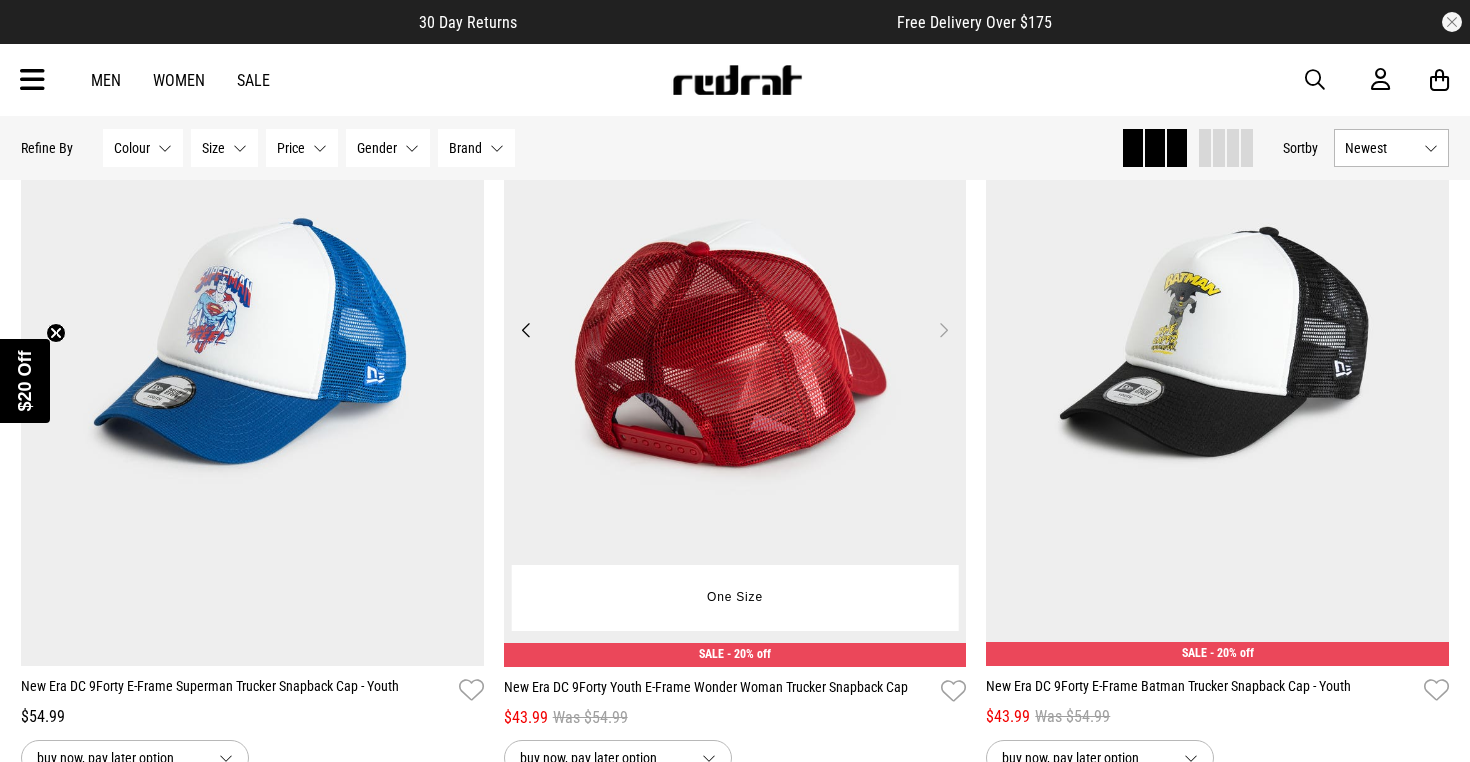 click on "Next" at bounding box center [943, 330] 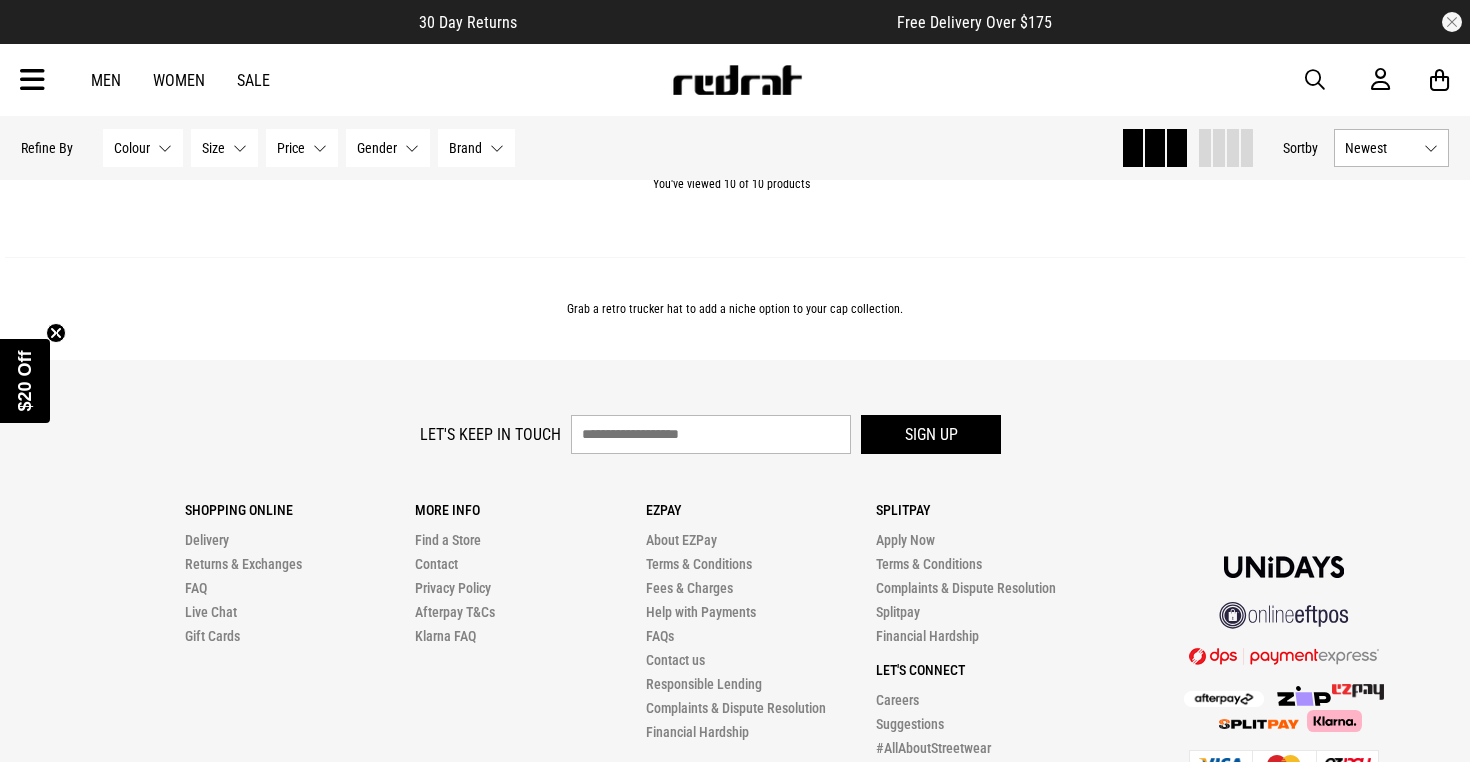type 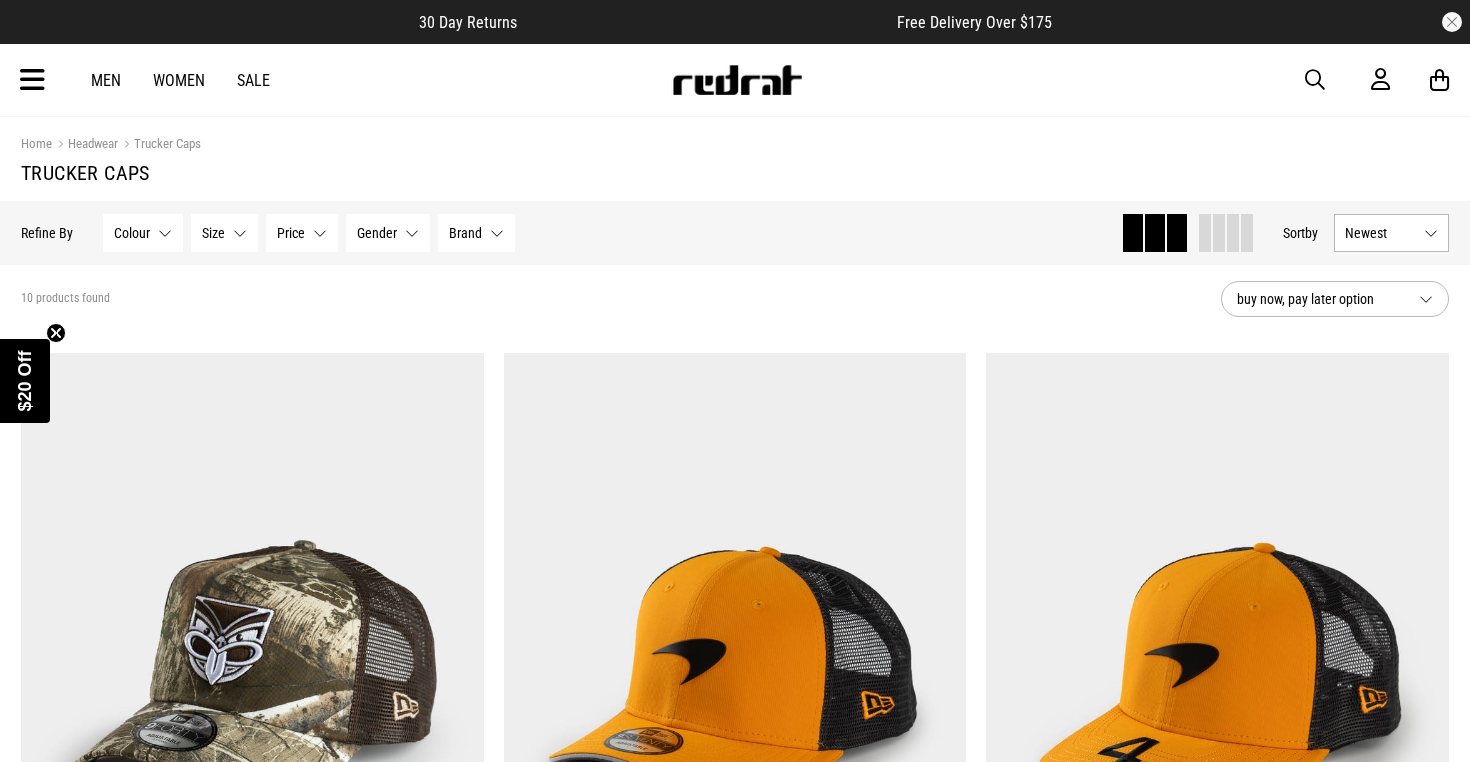 scroll, scrollTop: 0, scrollLeft: 0, axis: both 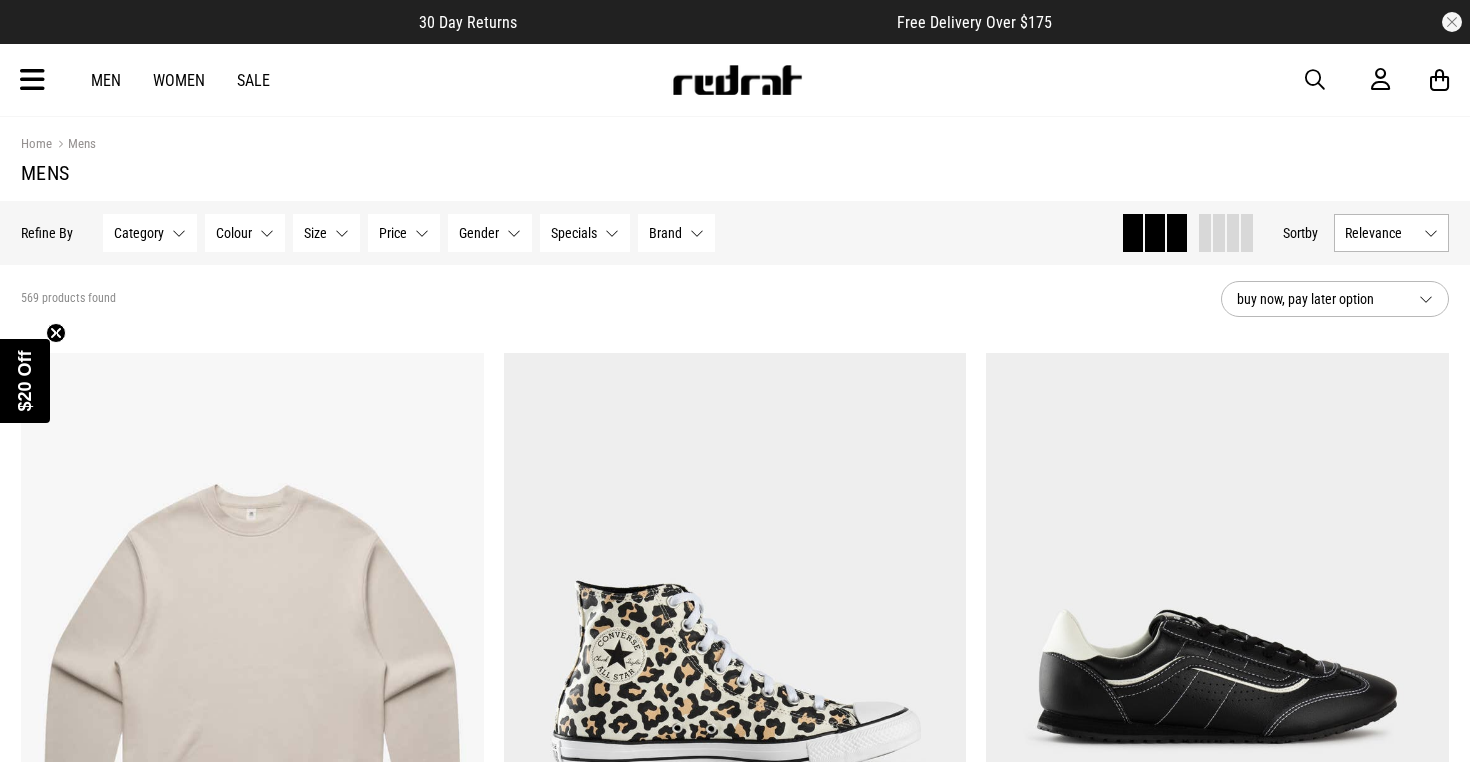click on "Category  None selected" at bounding box center [150, 233] 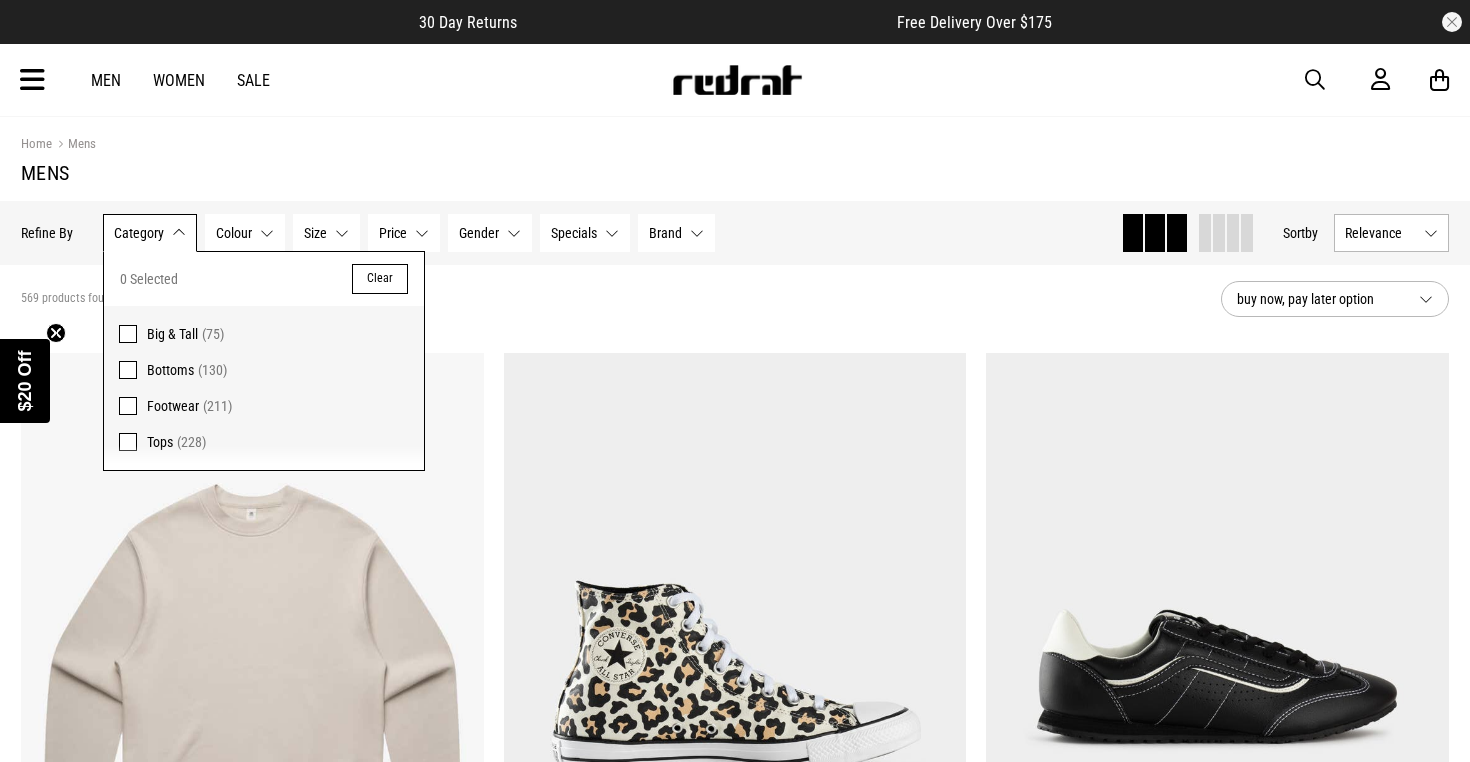 scroll, scrollTop: 0, scrollLeft: 0, axis: both 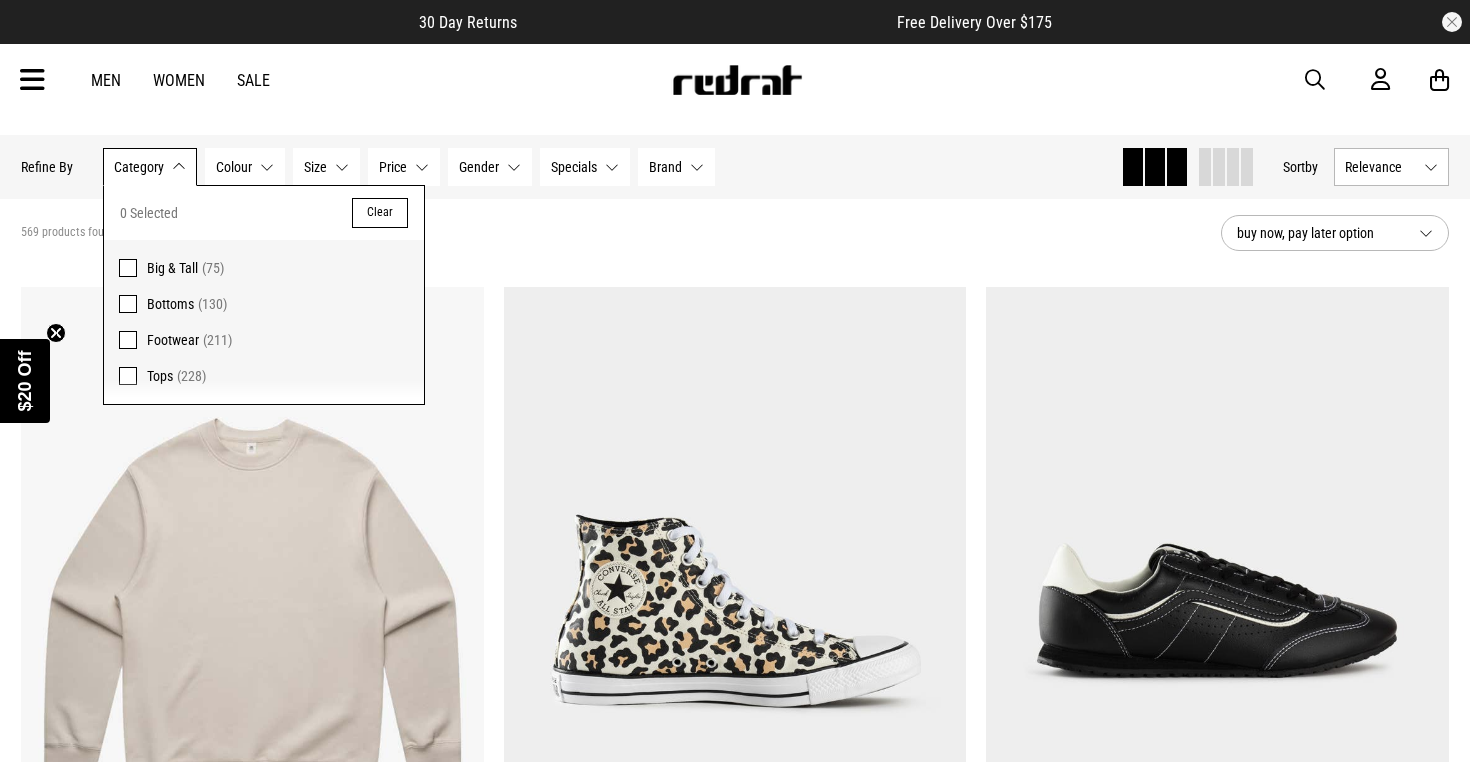 click on "Brand  None selected" at bounding box center (676, 167) 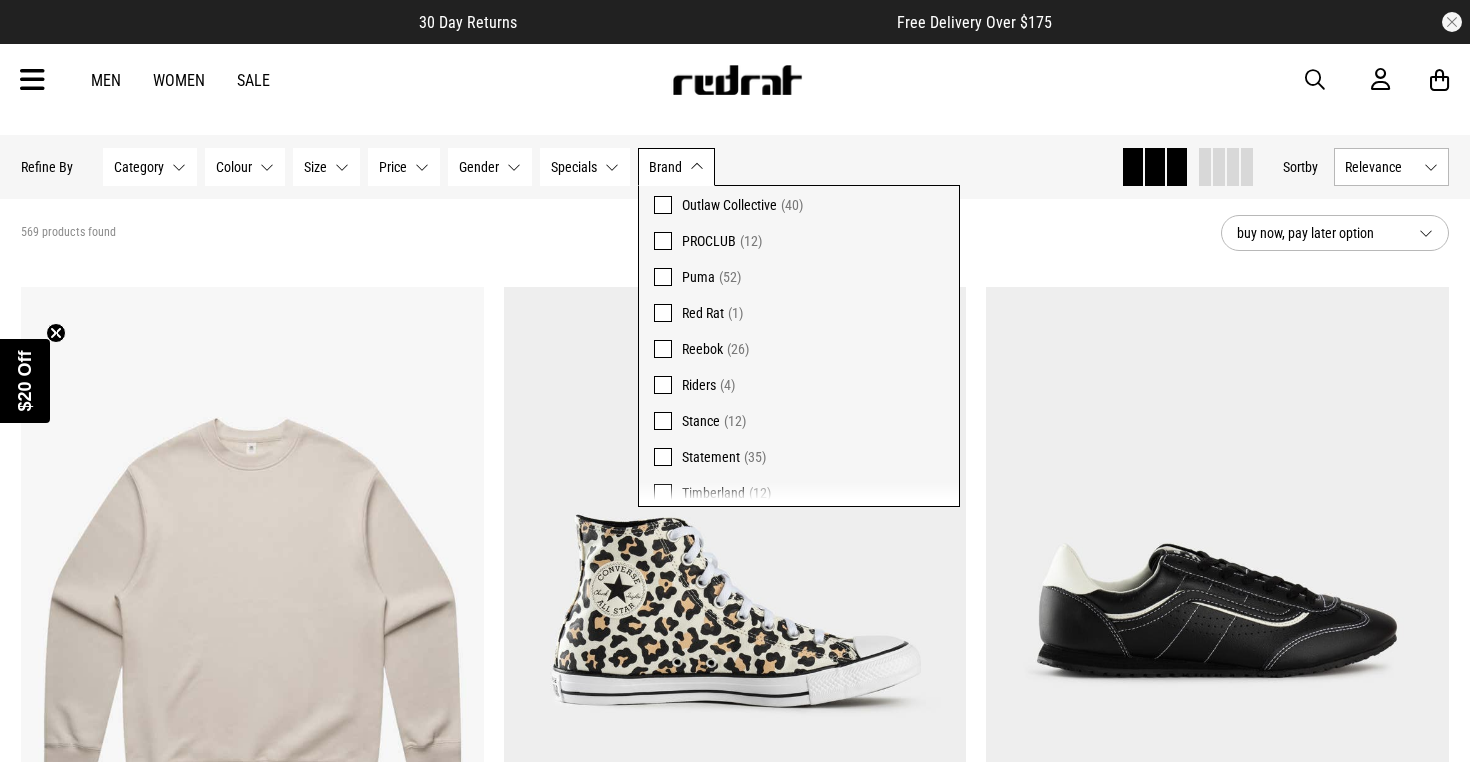 scroll, scrollTop: 721, scrollLeft: 0, axis: vertical 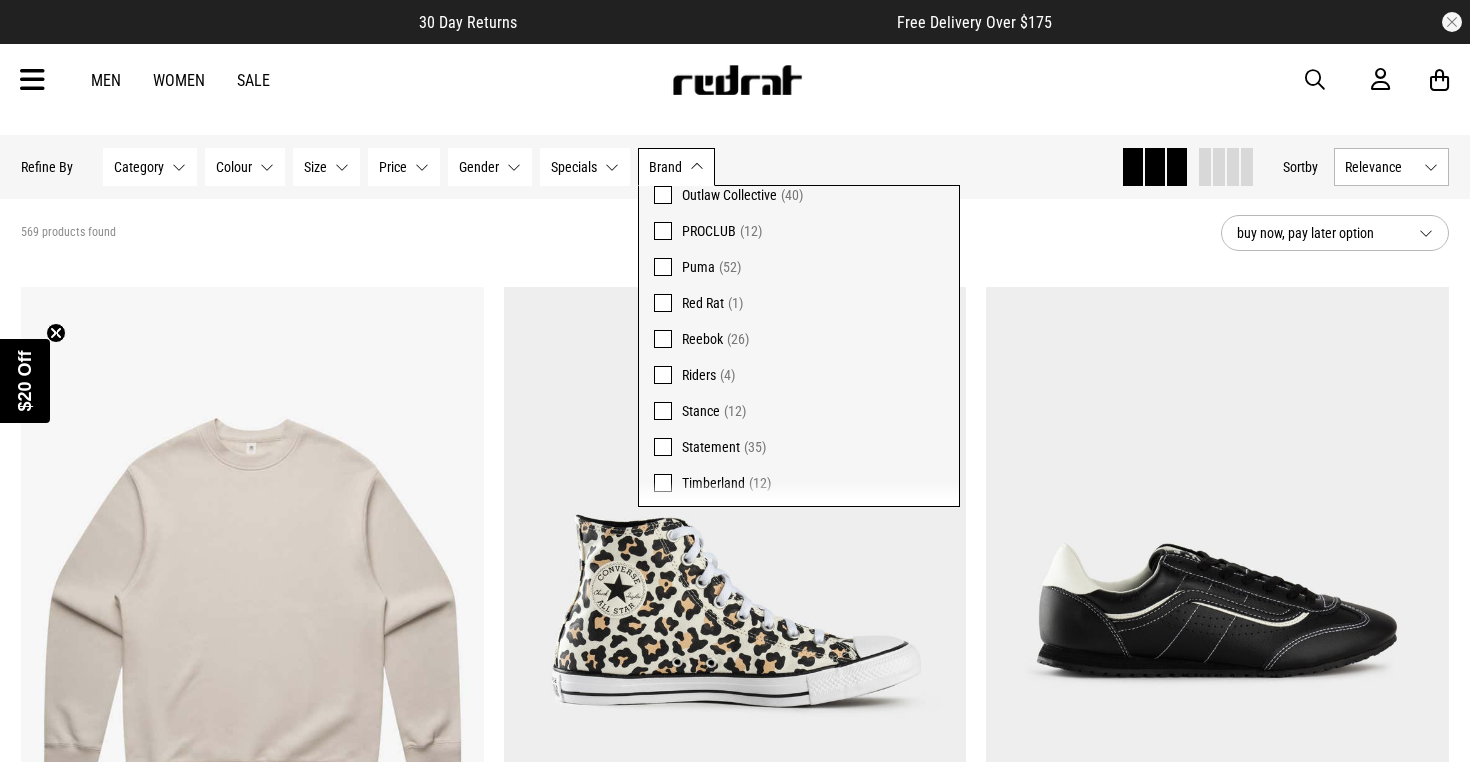 click at bounding box center (663, 231) 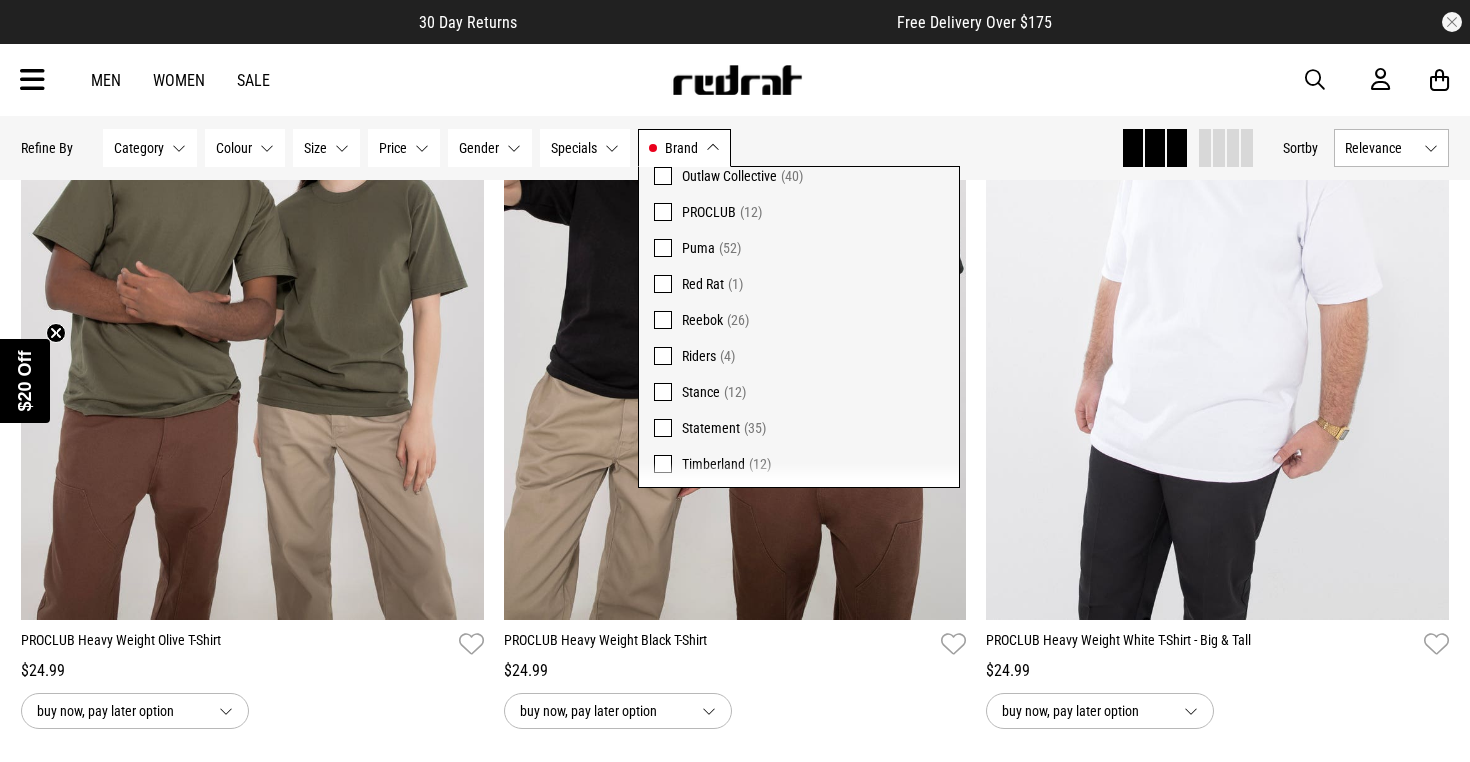 scroll, scrollTop: 1206, scrollLeft: 0, axis: vertical 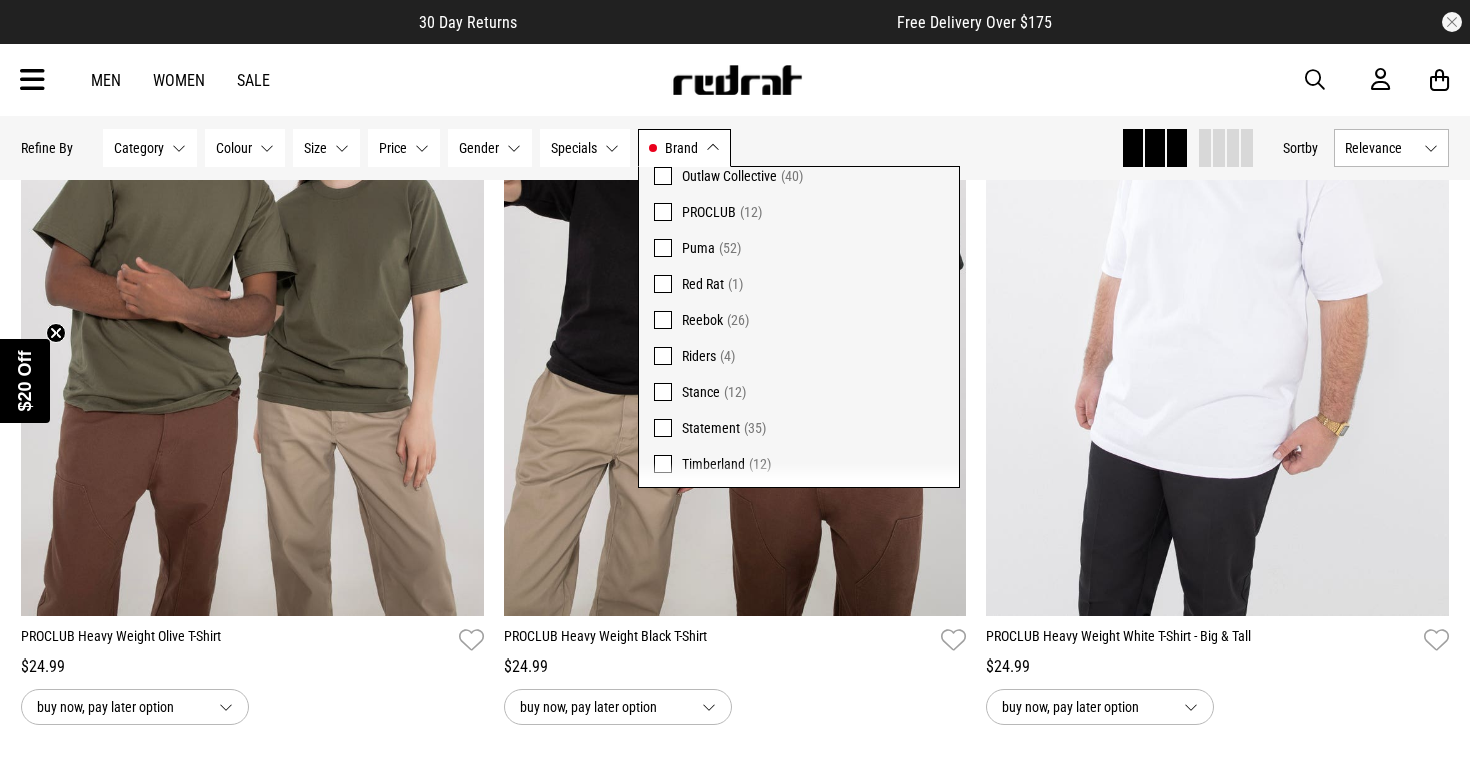 click on "**********" at bounding box center [252, 346] 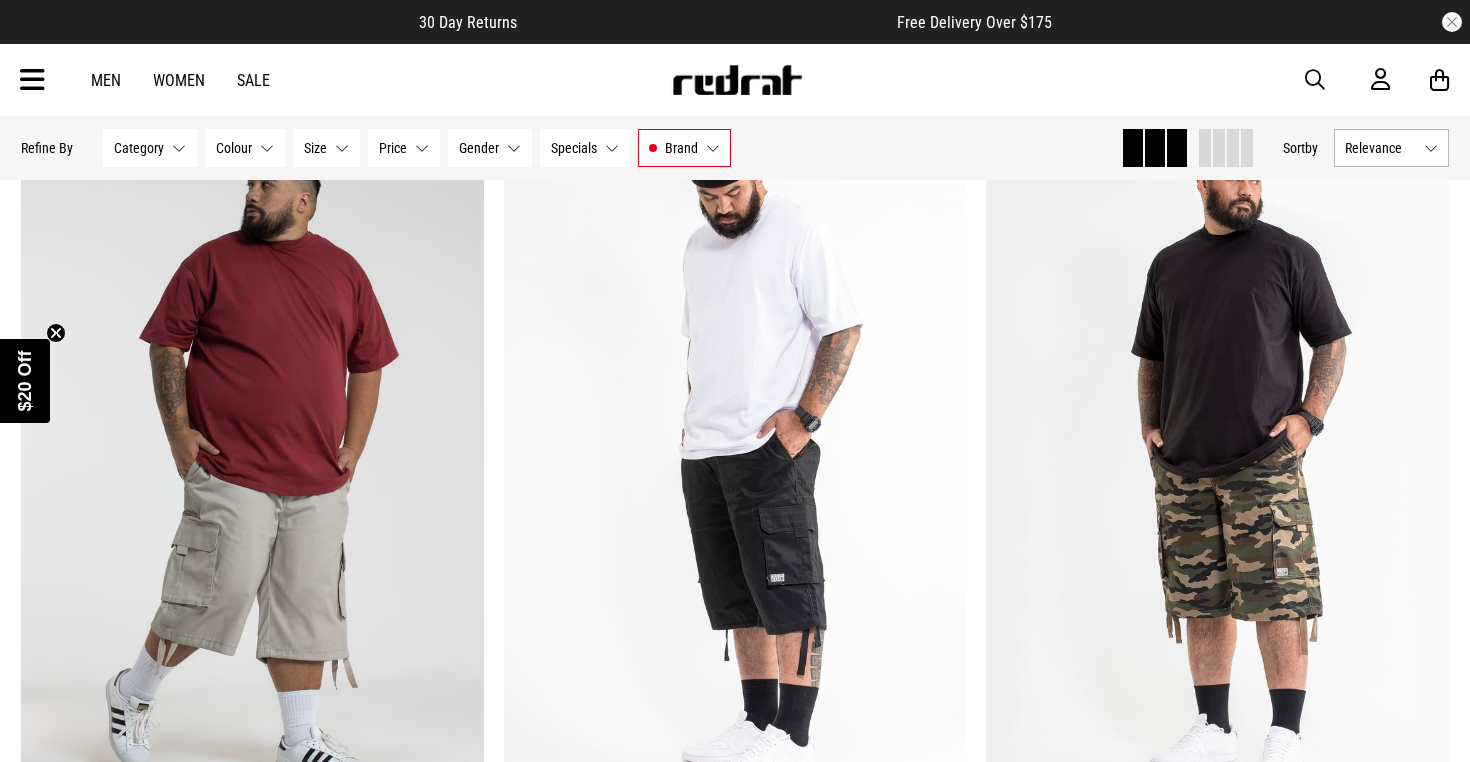 scroll, scrollTop: 0, scrollLeft: 0, axis: both 